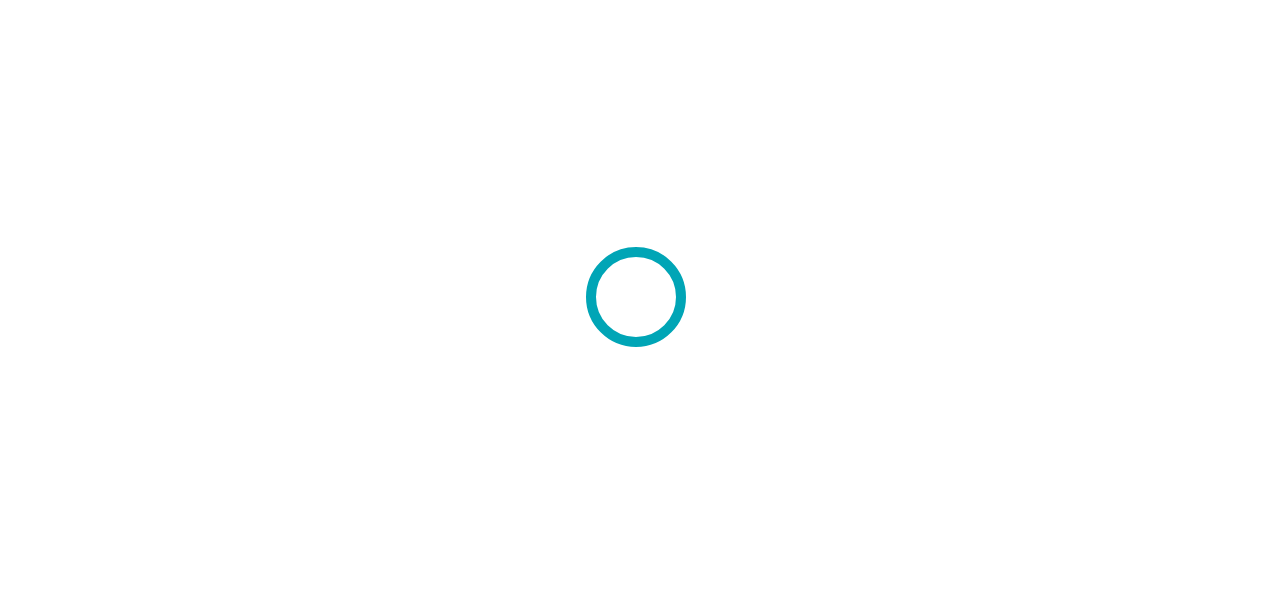 scroll, scrollTop: 0, scrollLeft: 0, axis: both 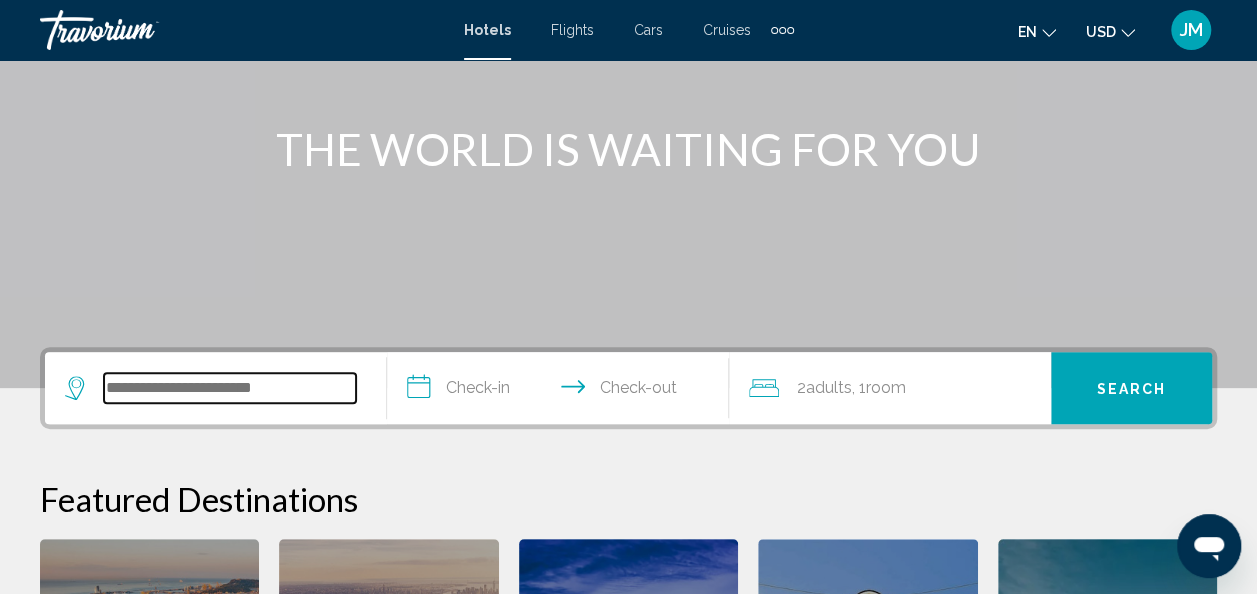 click at bounding box center (230, 388) 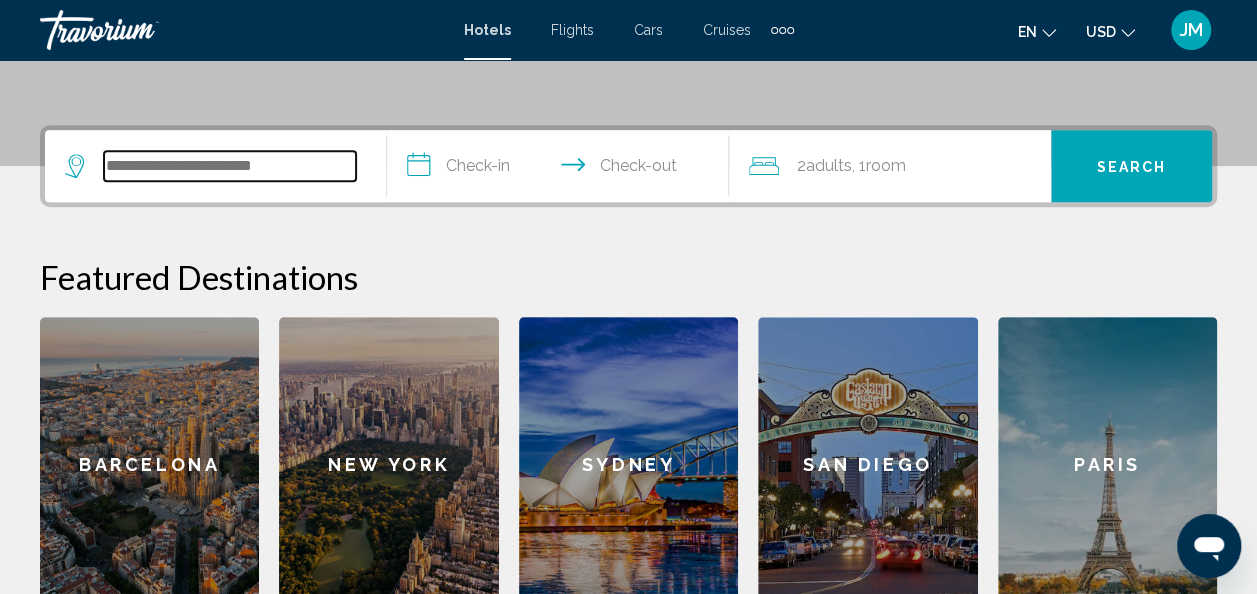 scroll, scrollTop: 494, scrollLeft: 0, axis: vertical 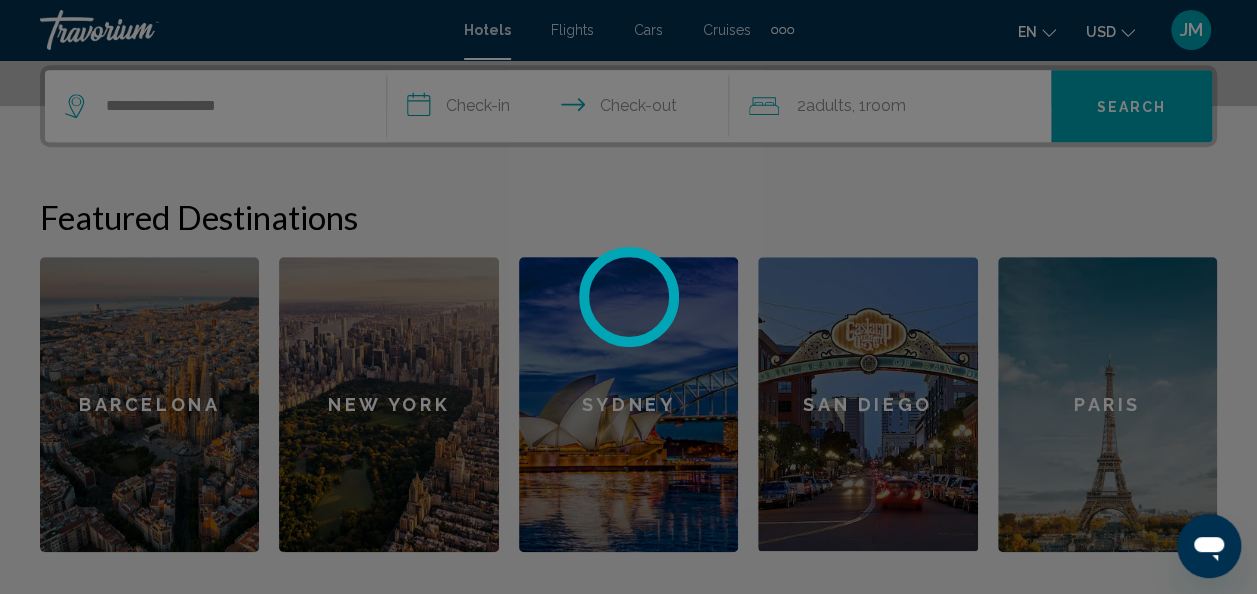 click at bounding box center [628, 297] 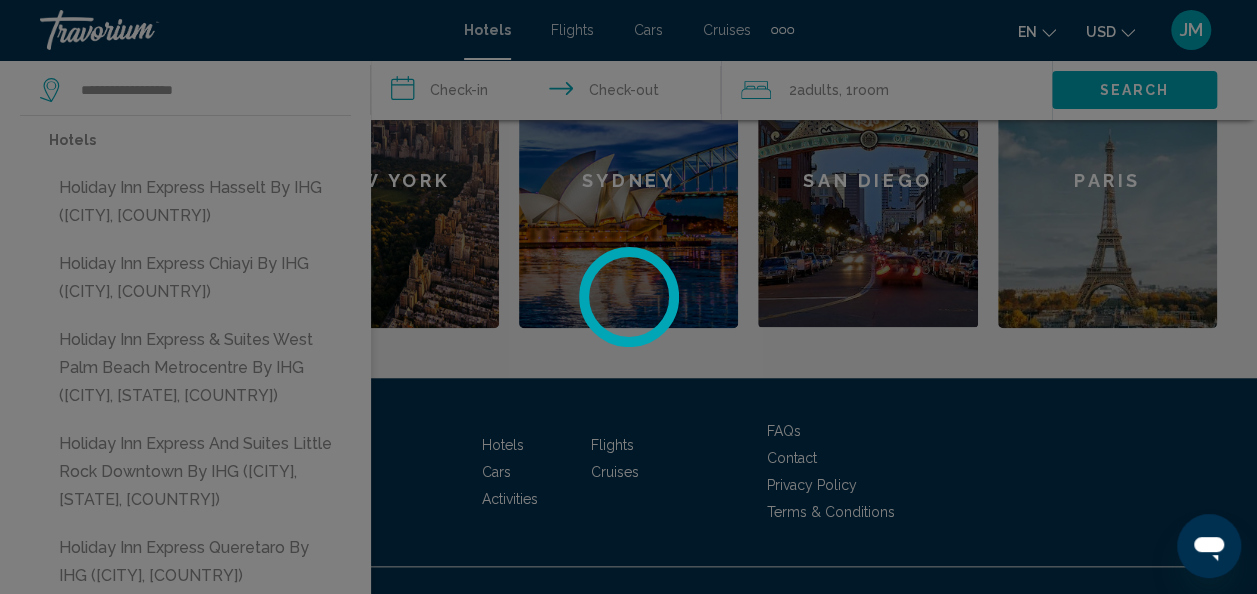 scroll, scrollTop: 746, scrollLeft: 0, axis: vertical 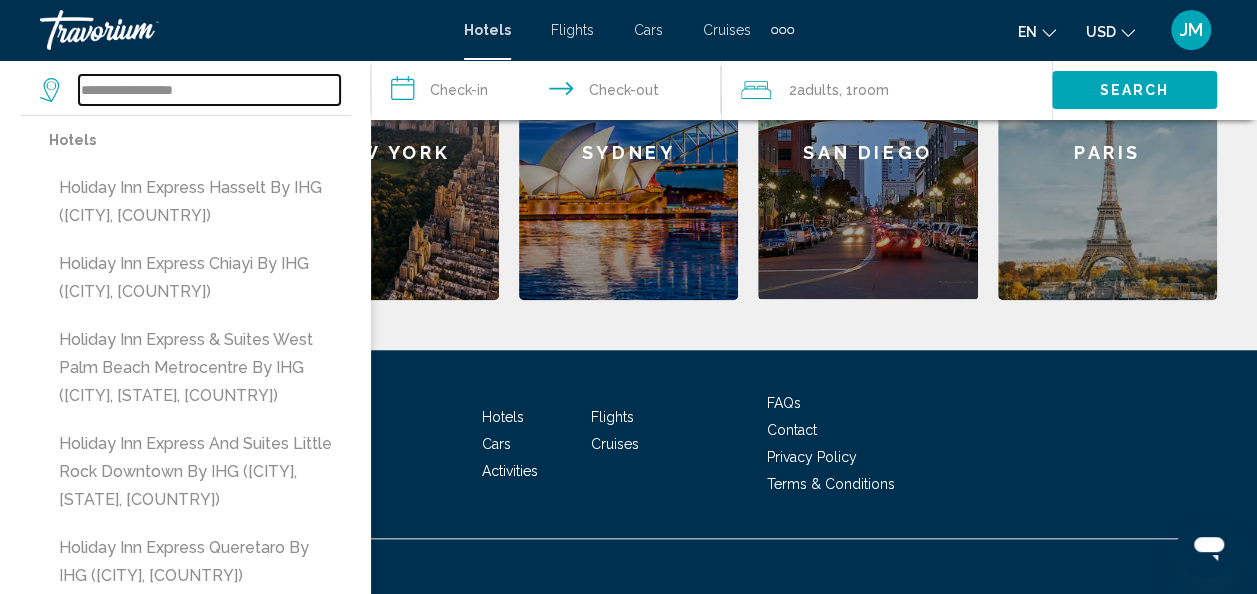 click on "**********" at bounding box center [209, 90] 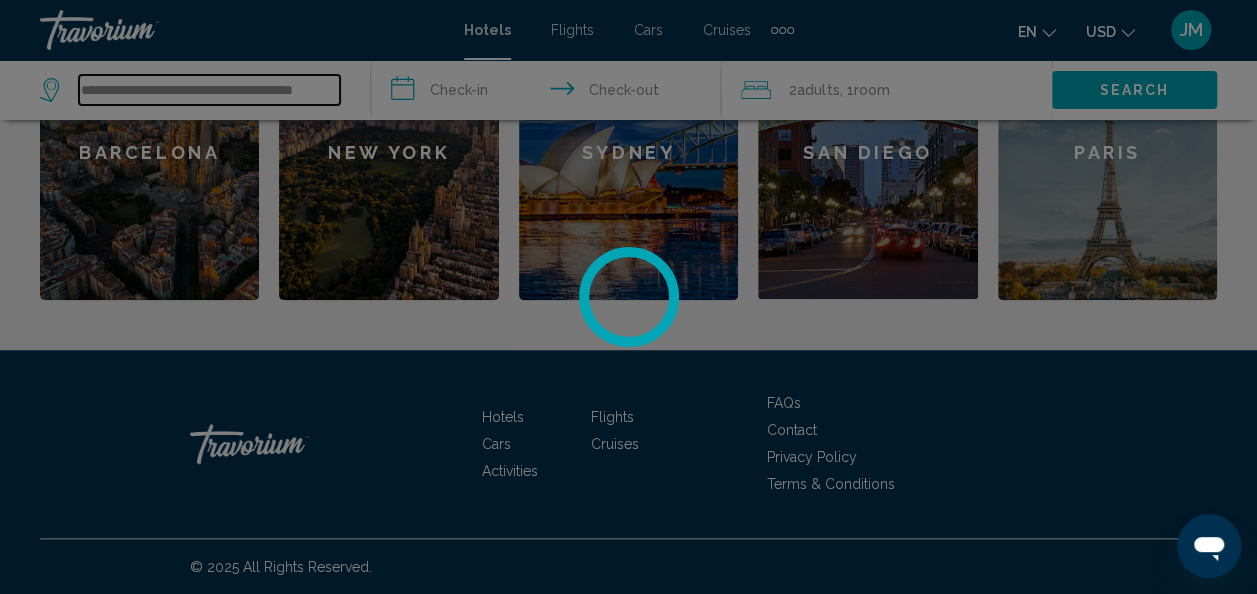 scroll, scrollTop: 0, scrollLeft: 15, axis: horizontal 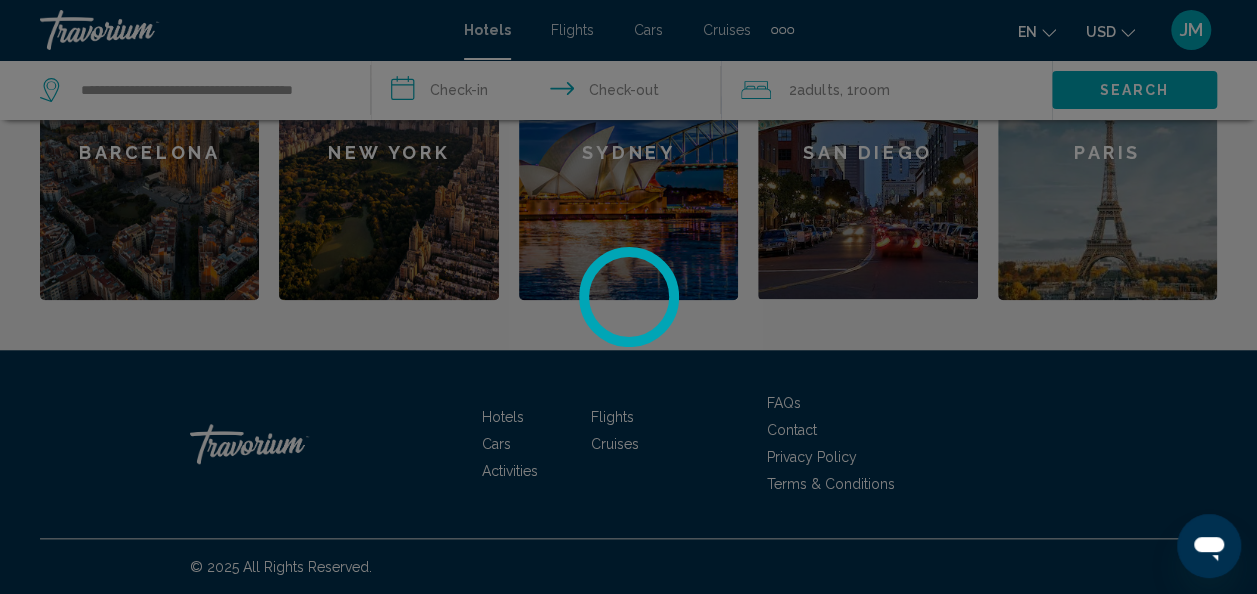 click at bounding box center [628, 297] 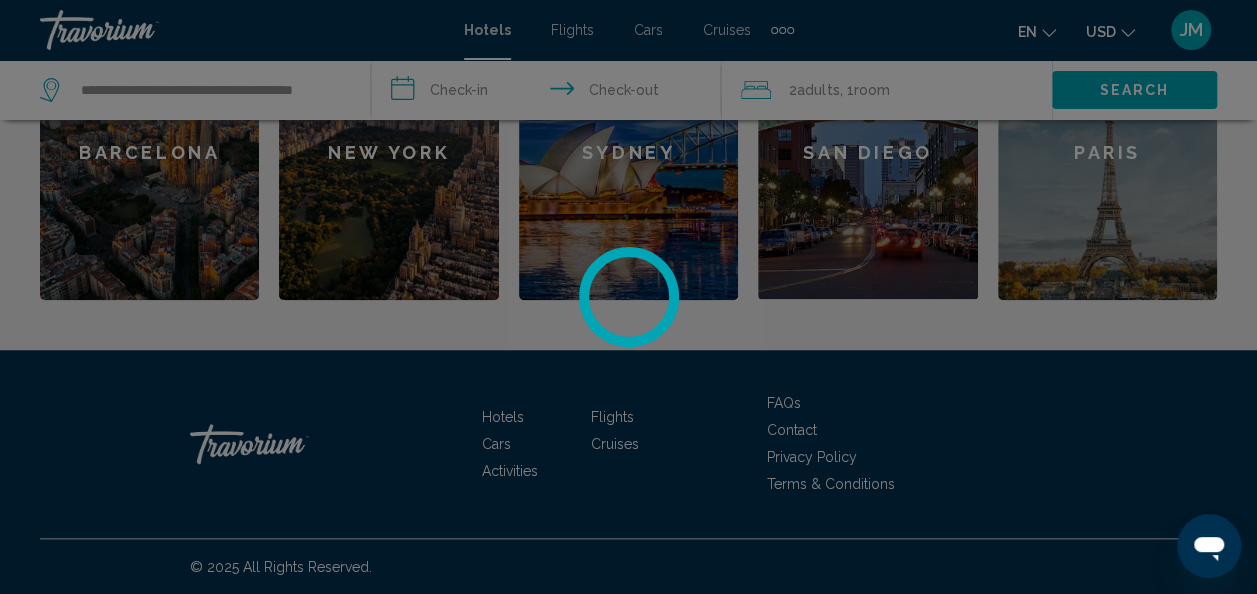 click at bounding box center [628, 297] 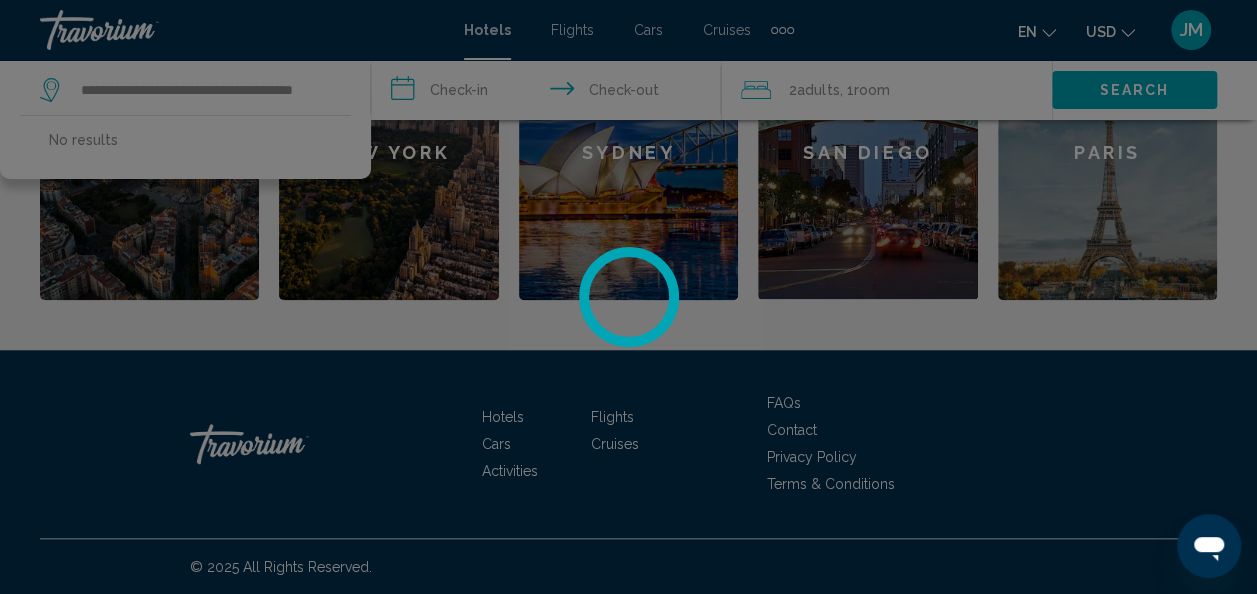 click at bounding box center [628, 297] 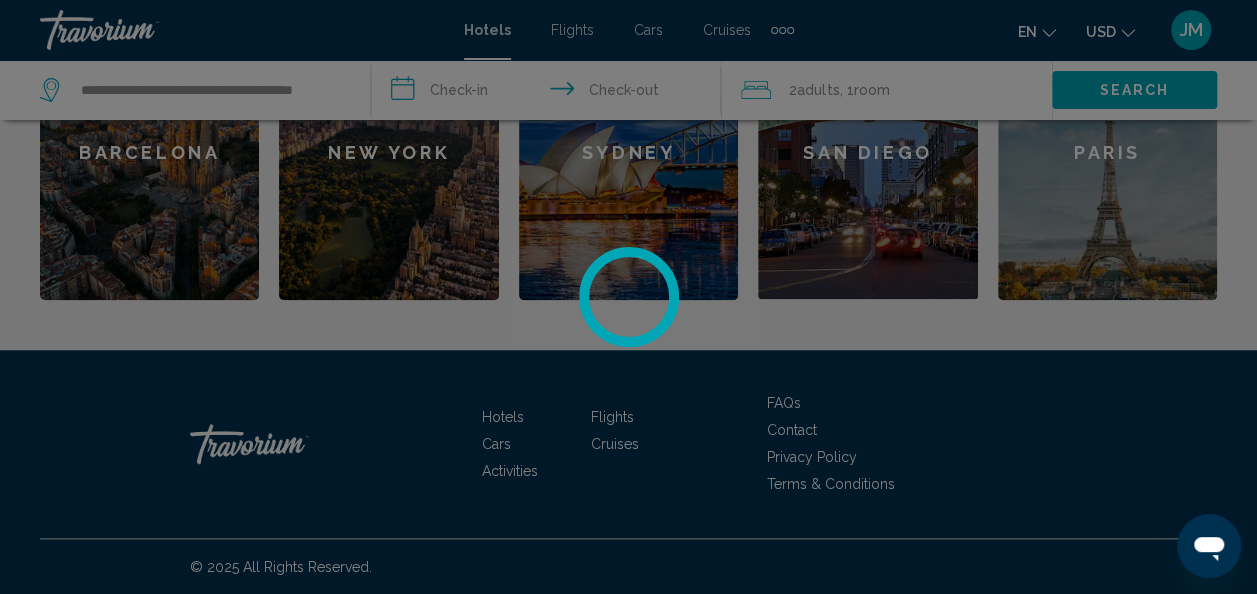 click at bounding box center (628, 297) 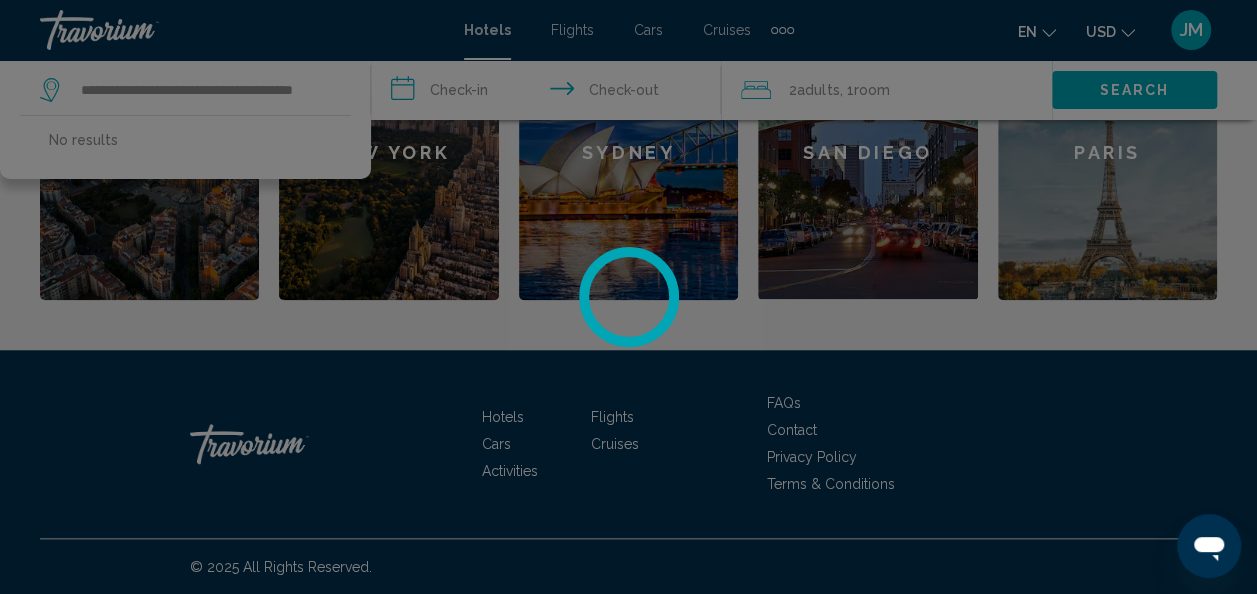 click on "**********" at bounding box center (550, 93) 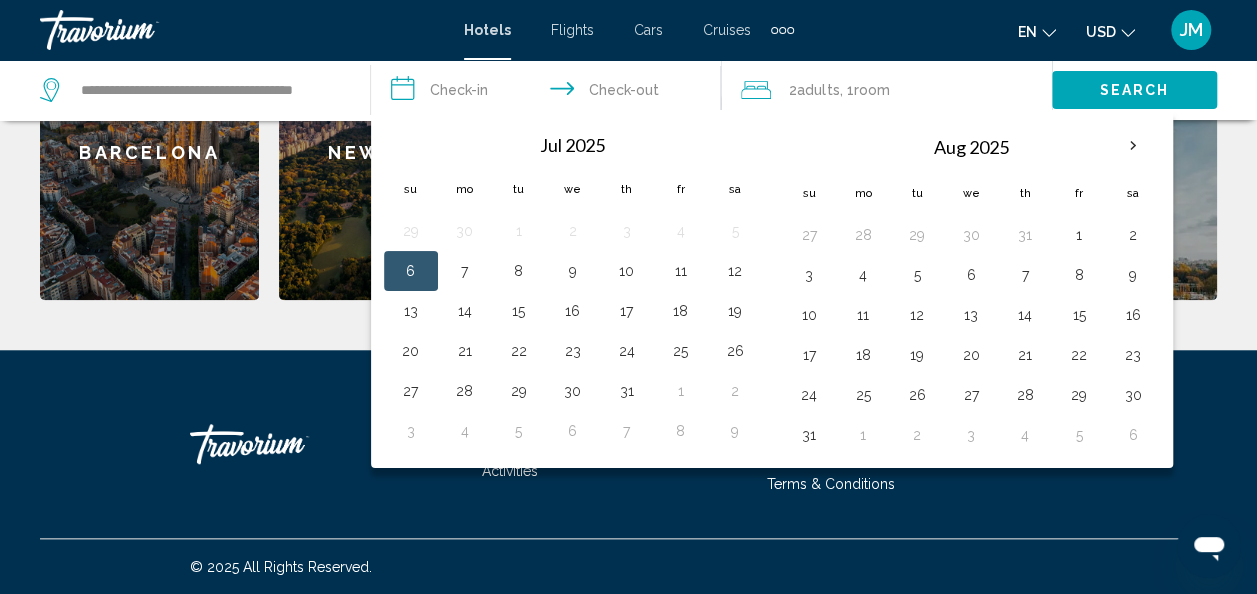 click on "**********" at bounding box center [550, 93] 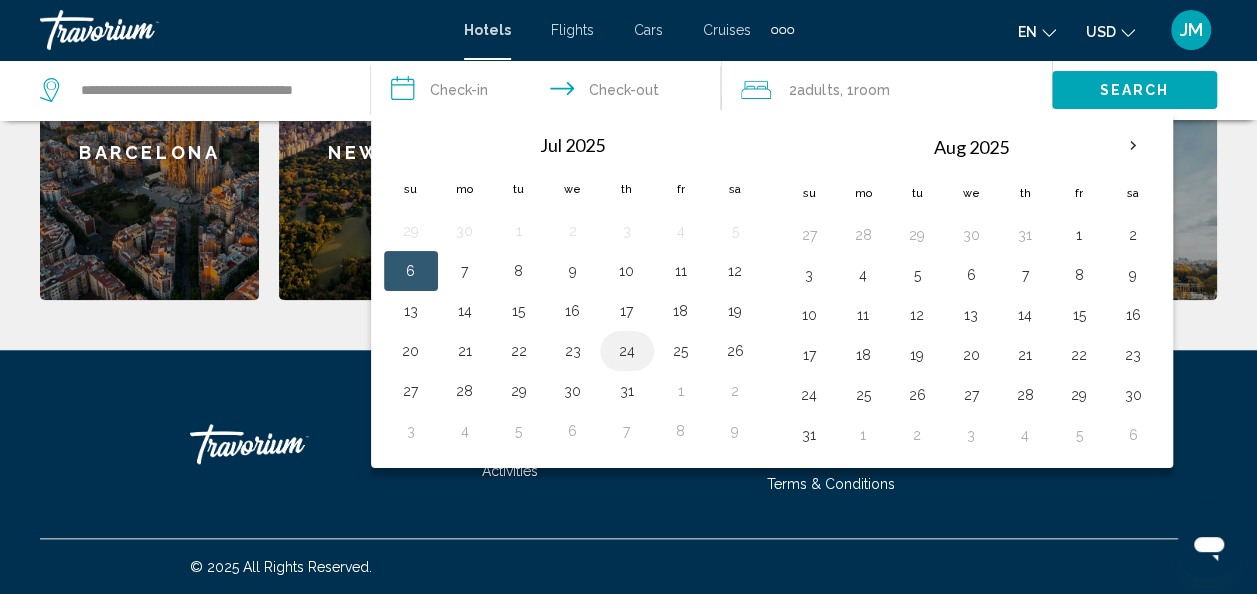 click on "24" at bounding box center (627, 351) 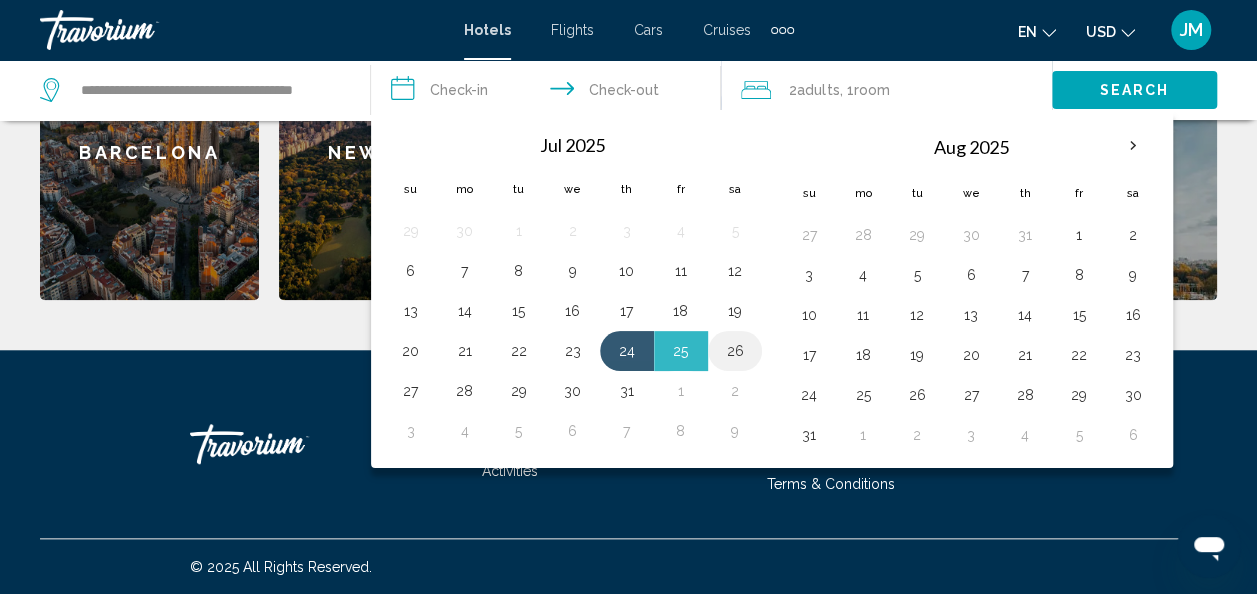 click on "26" at bounding box center [735, 351] 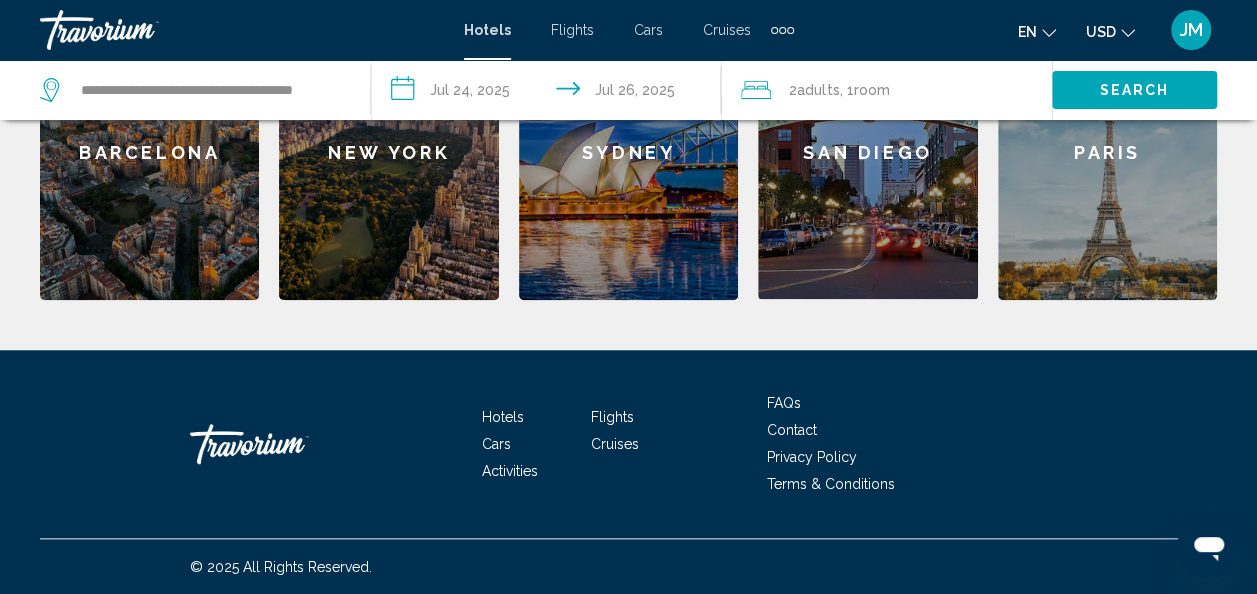 click on "Search" at bounding box center (1135, 91) 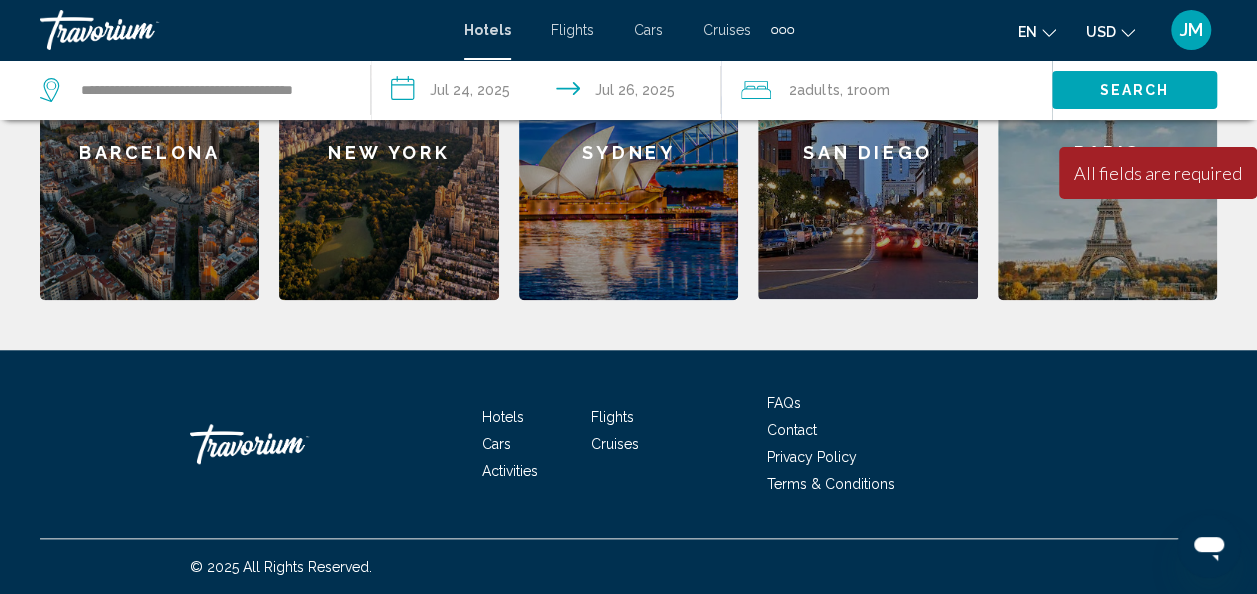 click on "Search" at bounding box center (1134, 89) 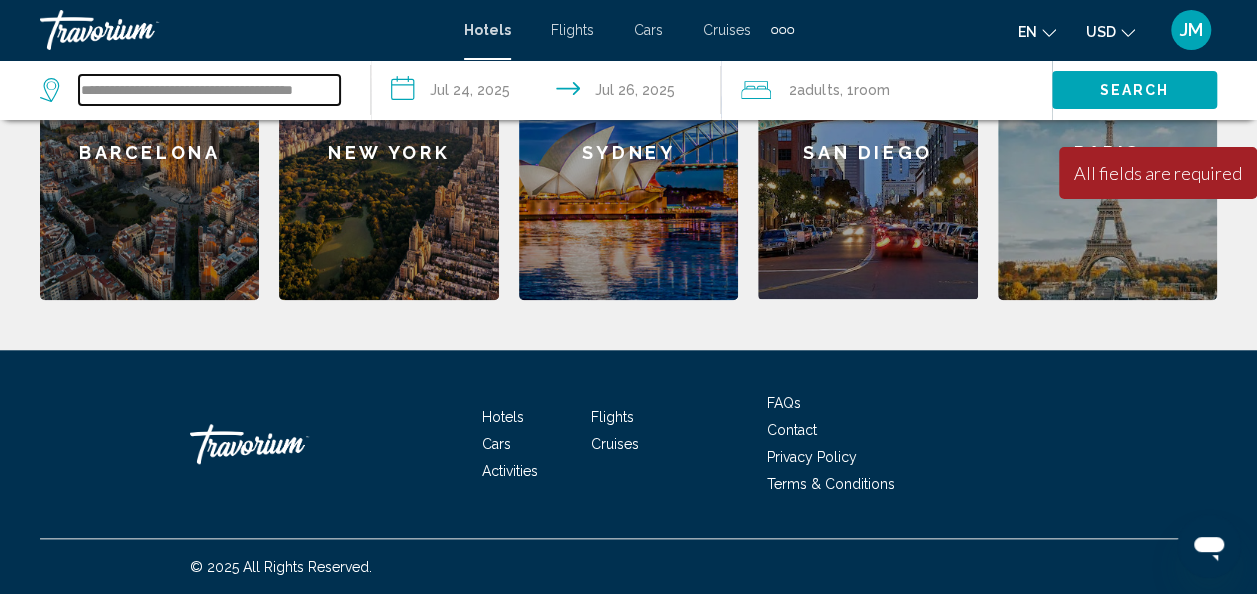 click on "**********" at bounding box center [209, 90] 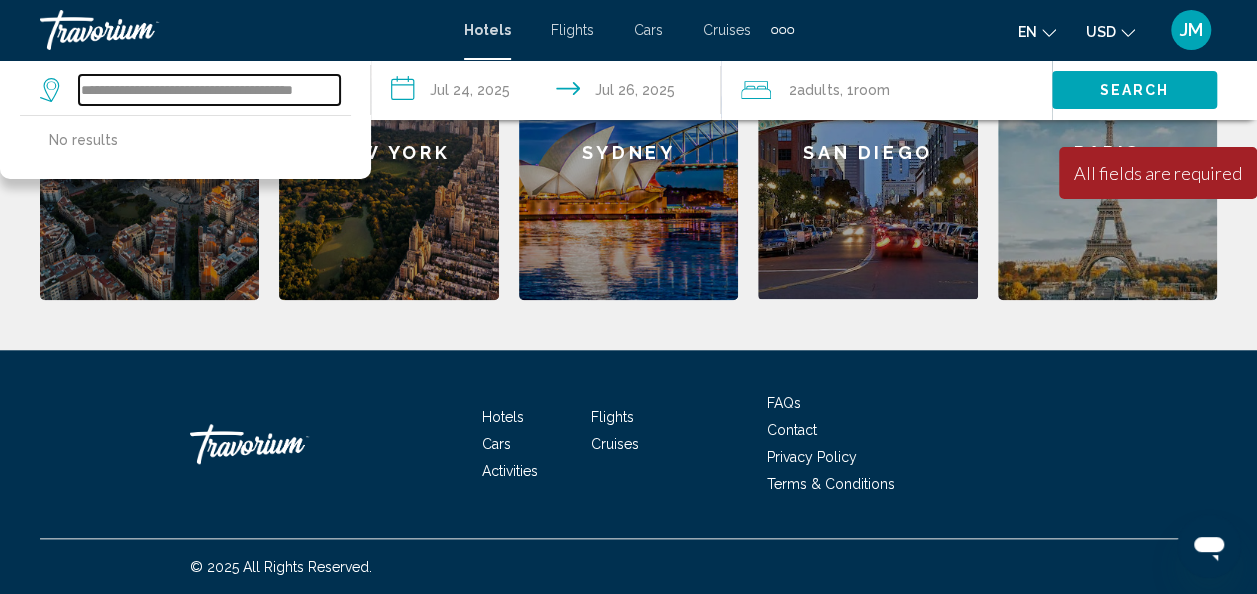 click on "**********" at bounding box center [209, 90] 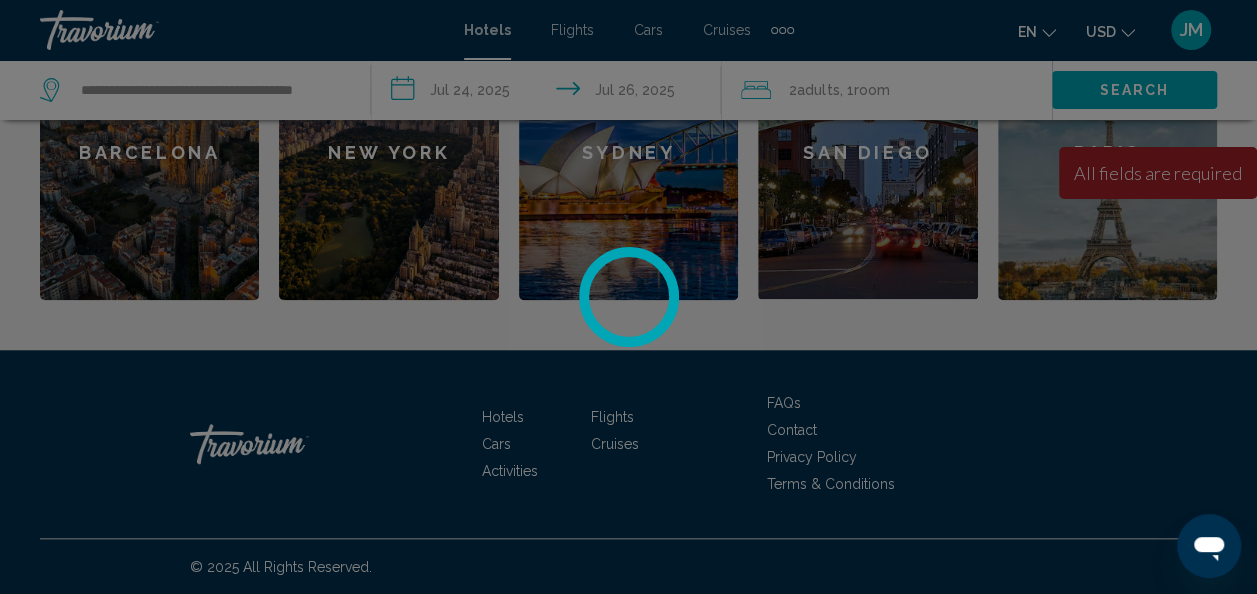 click at bounding box center [628, 297] 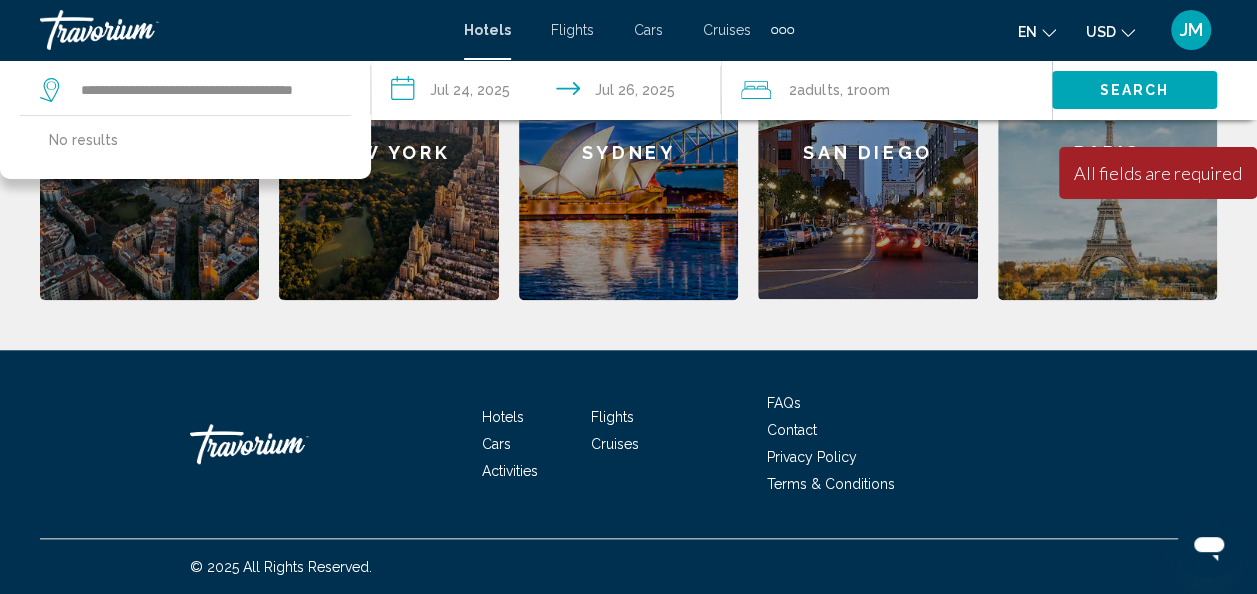 click on "**********" at bounding box center (628, -168) 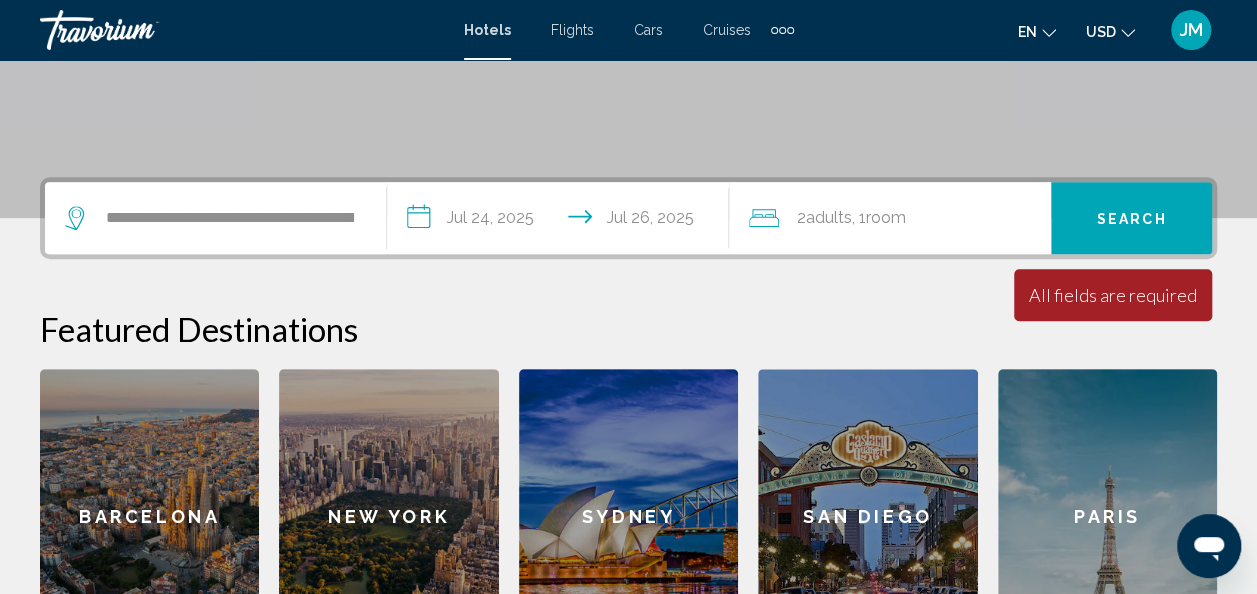 scroll, scrollTop: 363, scrollLeft: 0, axis: vertical 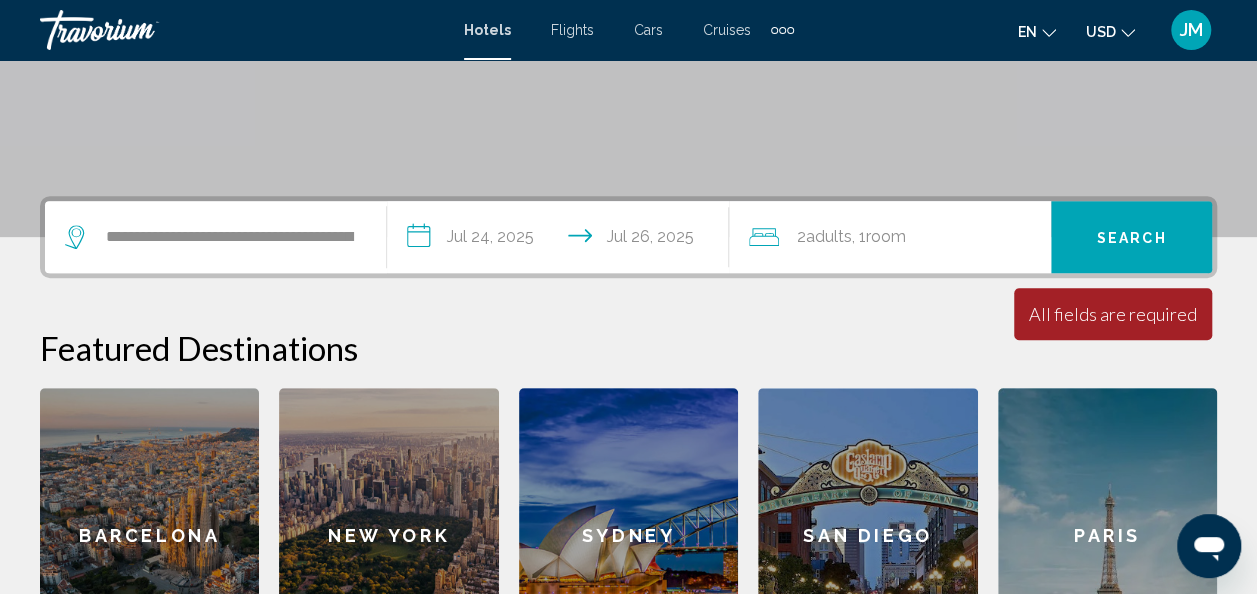 click on "**********" at bounding box center [215, 237] 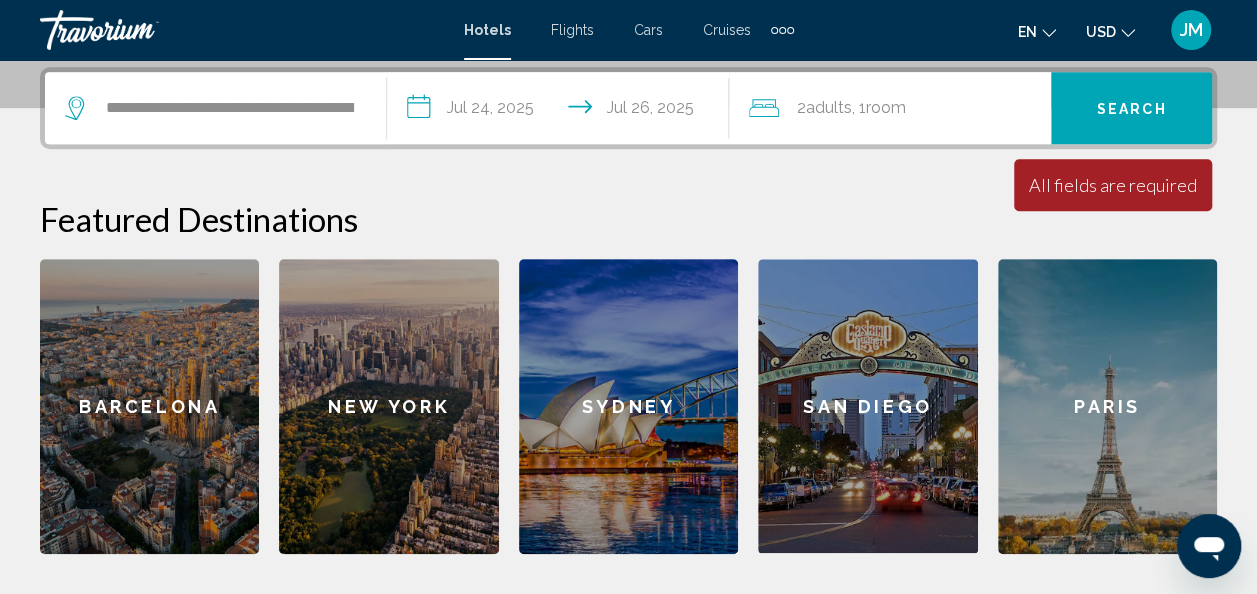 scroll, scrollTop: 494, scrollLeft: 0, axis: vertical 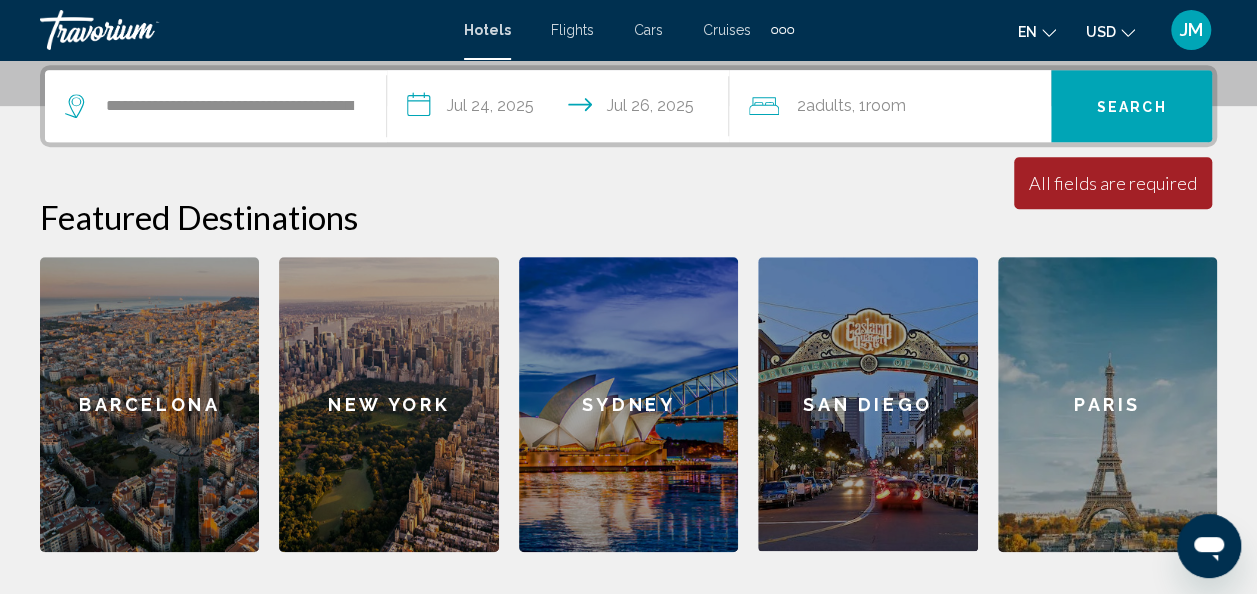 drag, startPoint x: 260, startPoint y: 122, endPoint x: 260, endPoint y: 84, distance: 38 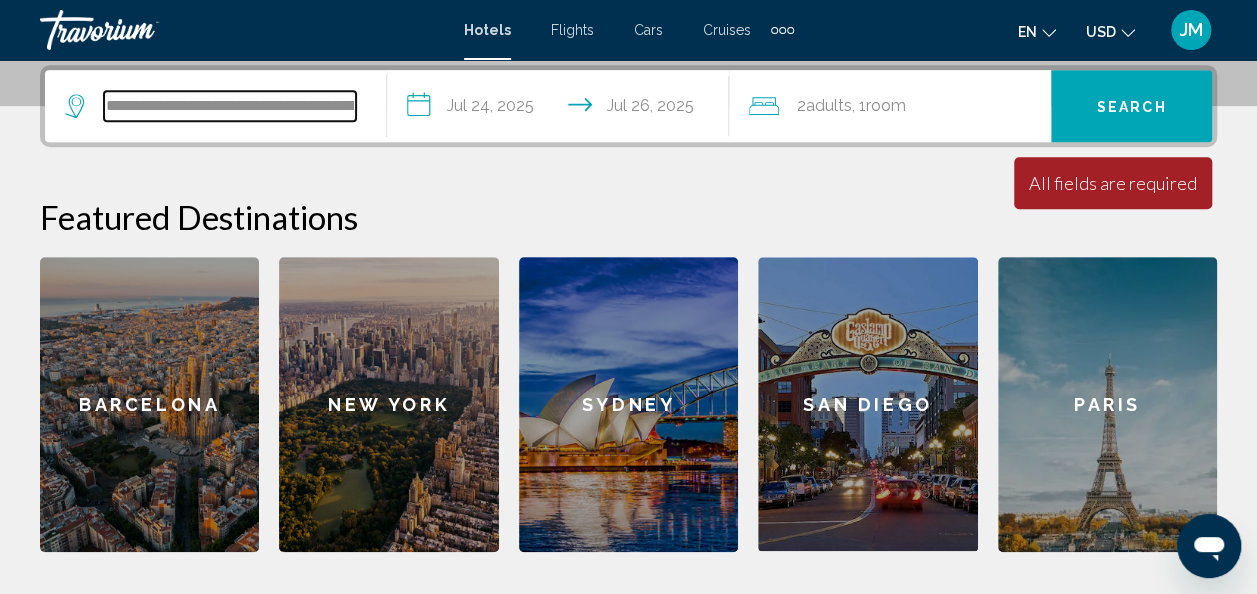 click on "**********" at bounding box center (230, 106) 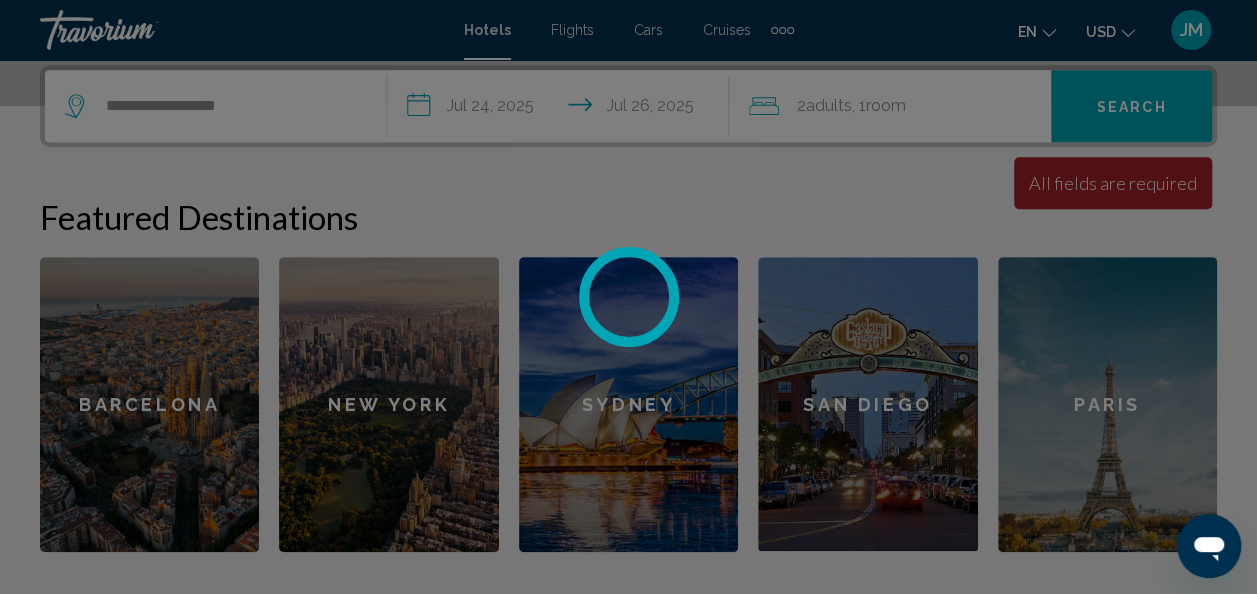 click at bounding box center (628, 297) 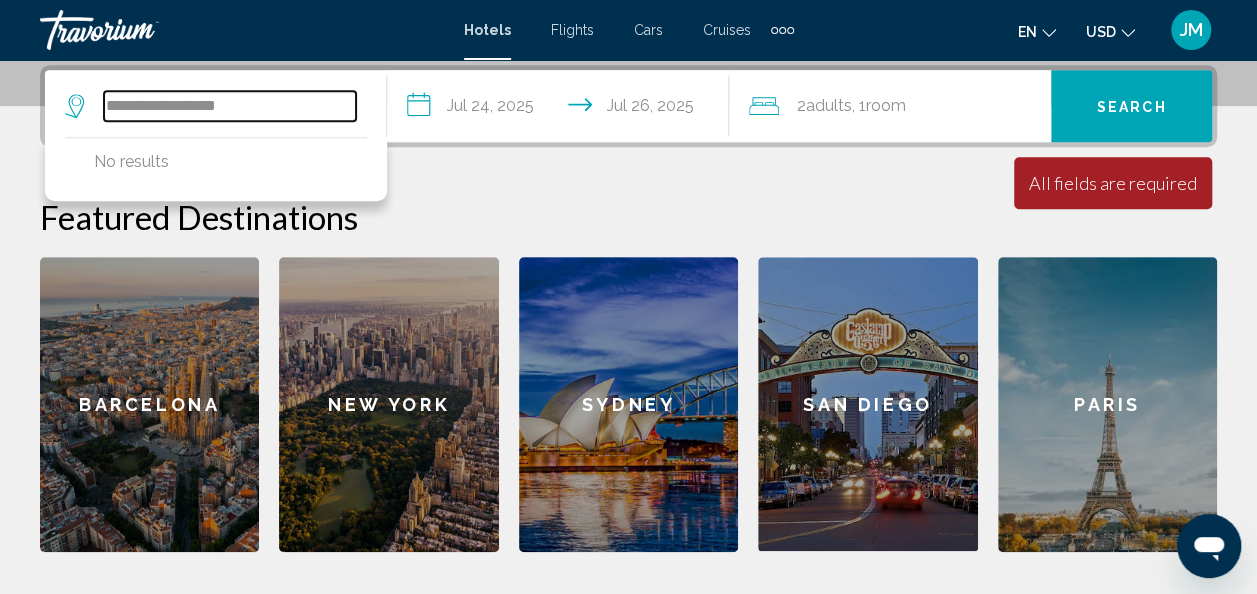 click on "**********" at bounding box center (230, 106) 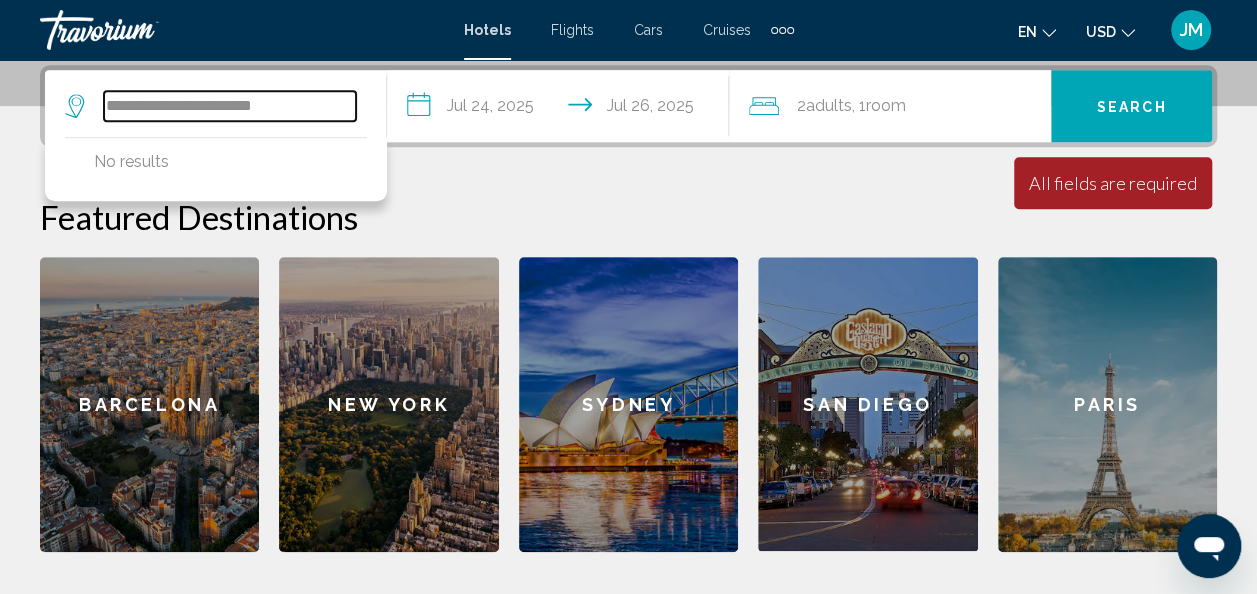 type on "**********" 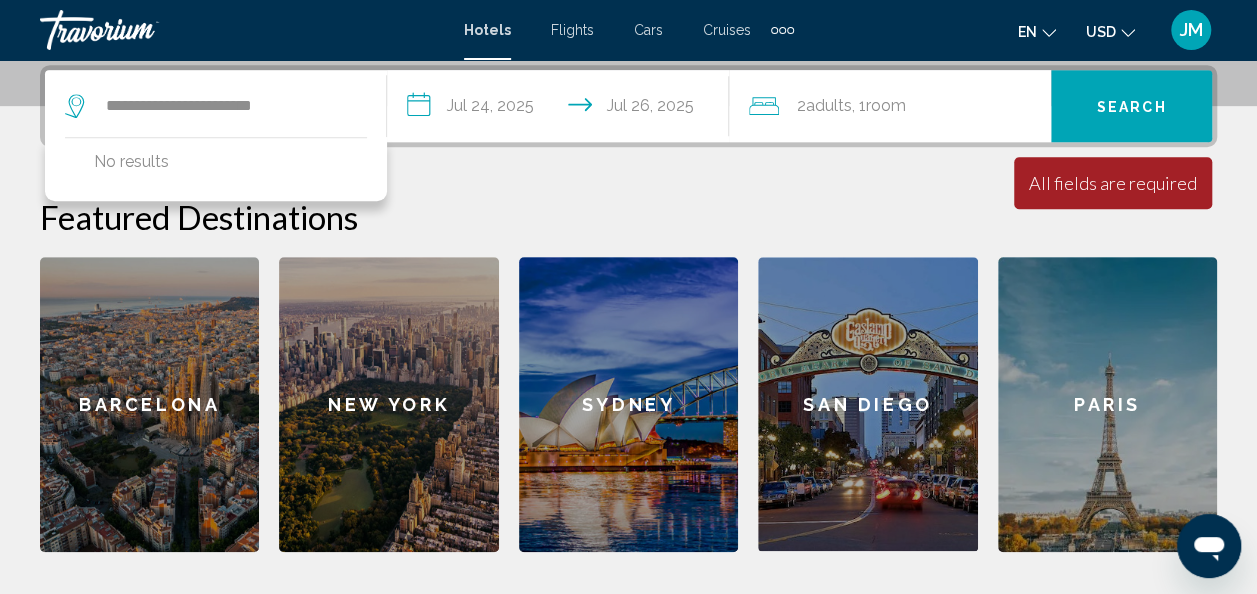 click on "**********" at bounding box center (628, 308) 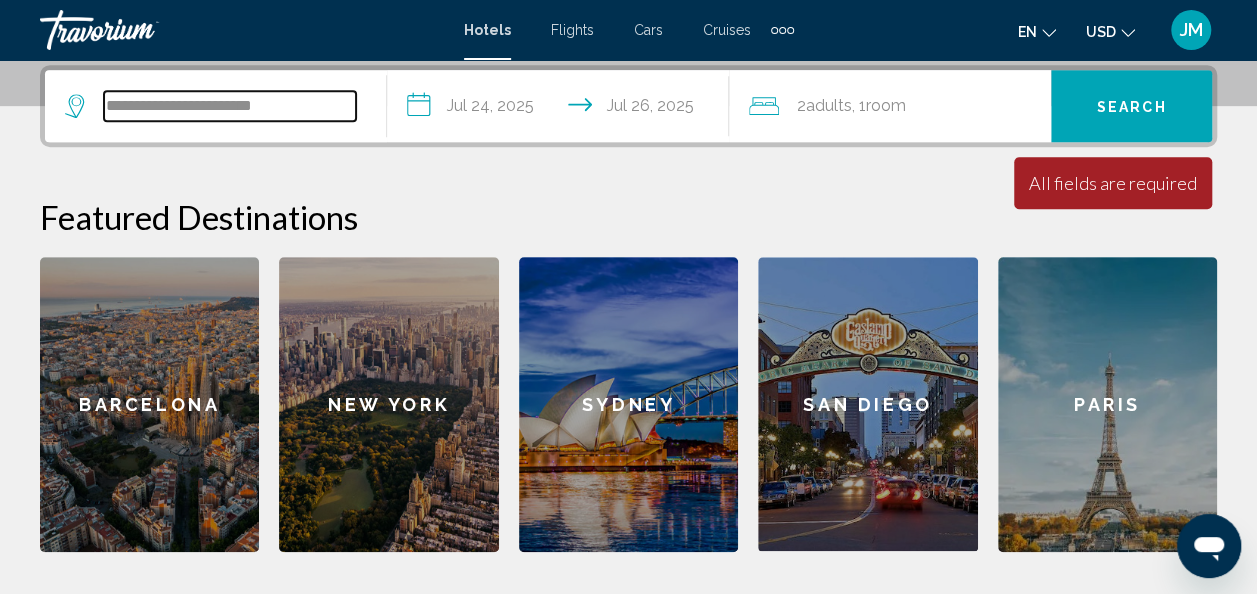click on "**********" at bounding box center [230, 106] 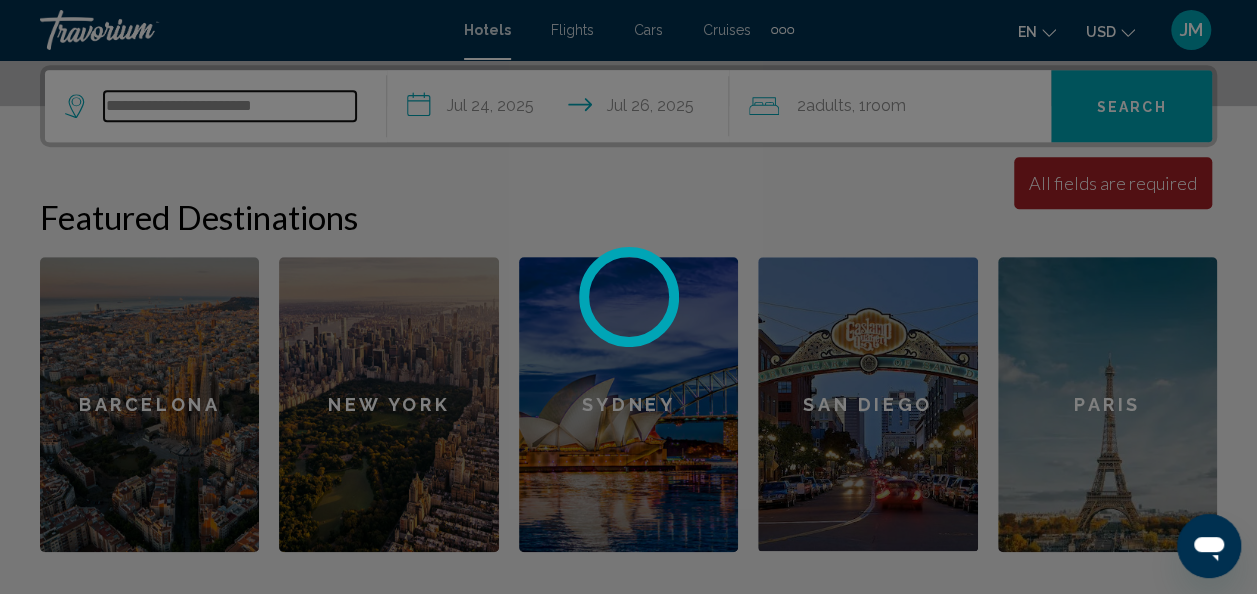 scroll, scrollTop: 490, scrollLeft: 0, axis: vertical 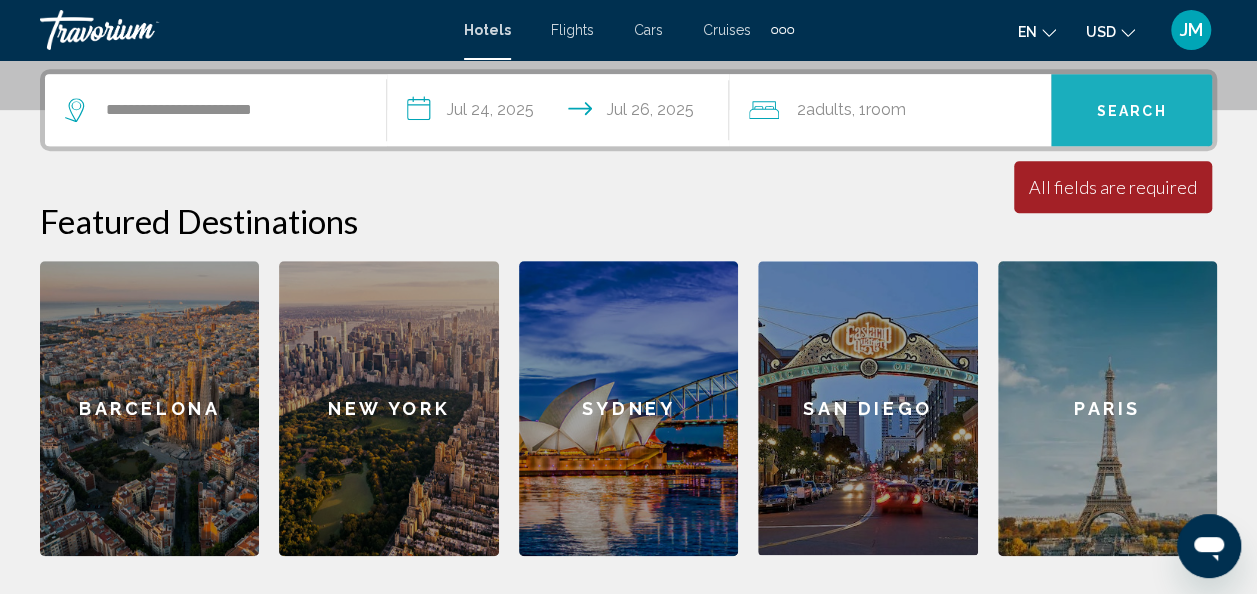 click on "Search" at bounding box center [1131, 110] 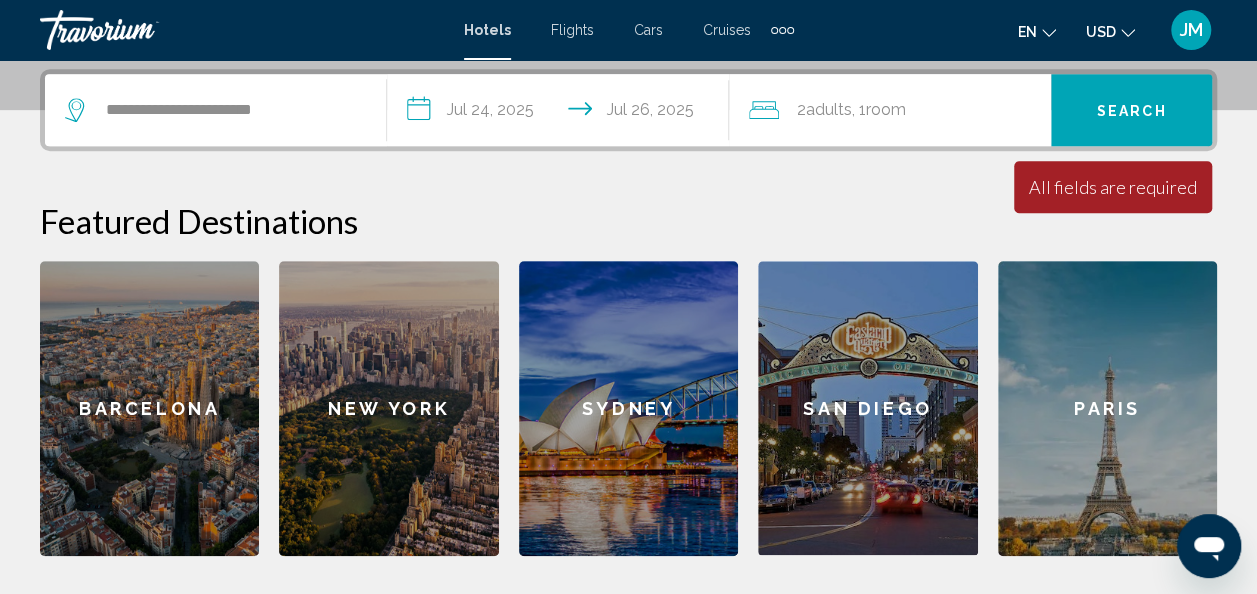 click on "Search" at bounding box center (1132, 111) 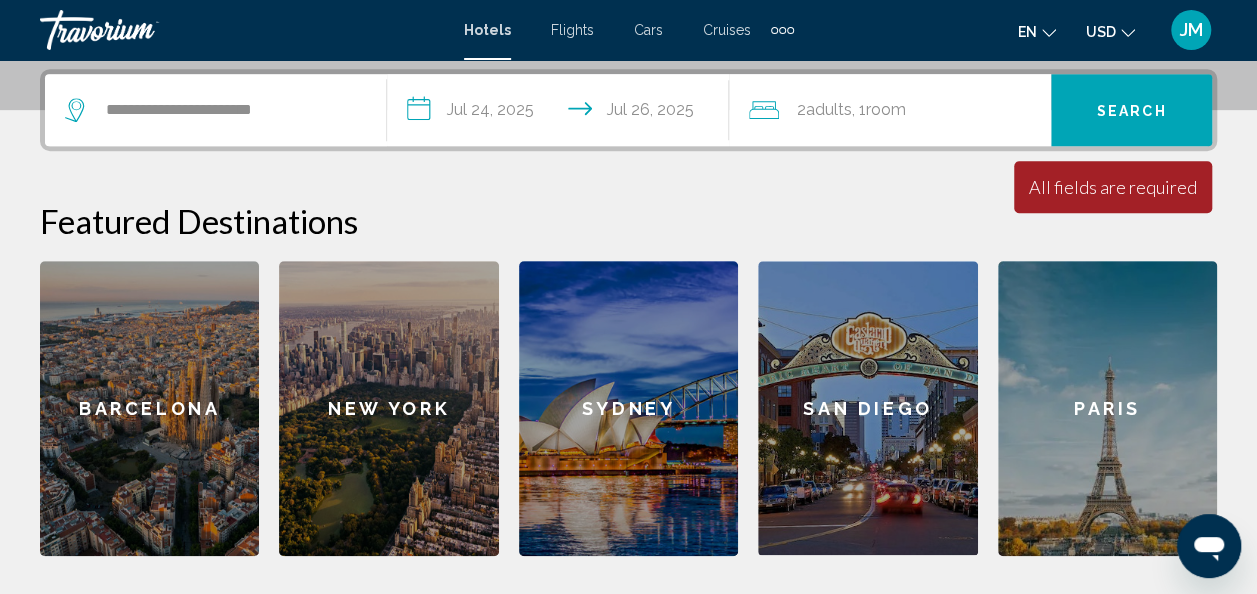 click on "Search" at bounding box center [1132, 111] 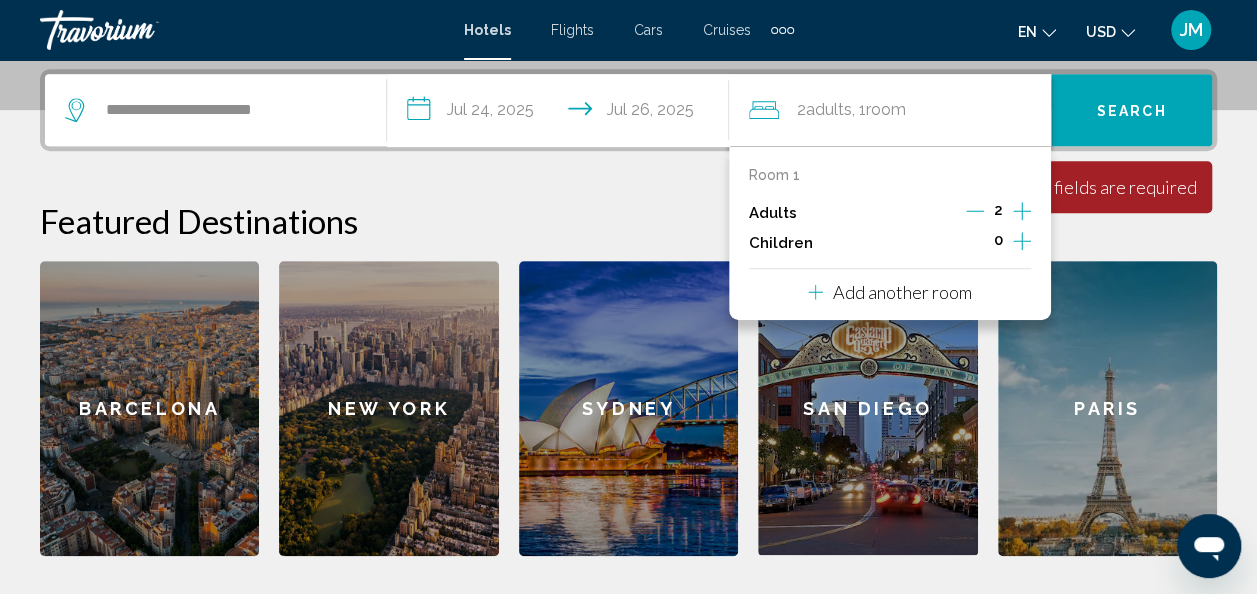 scroll, scrollTop: 494, scrollLeft: 0, axis: vertical 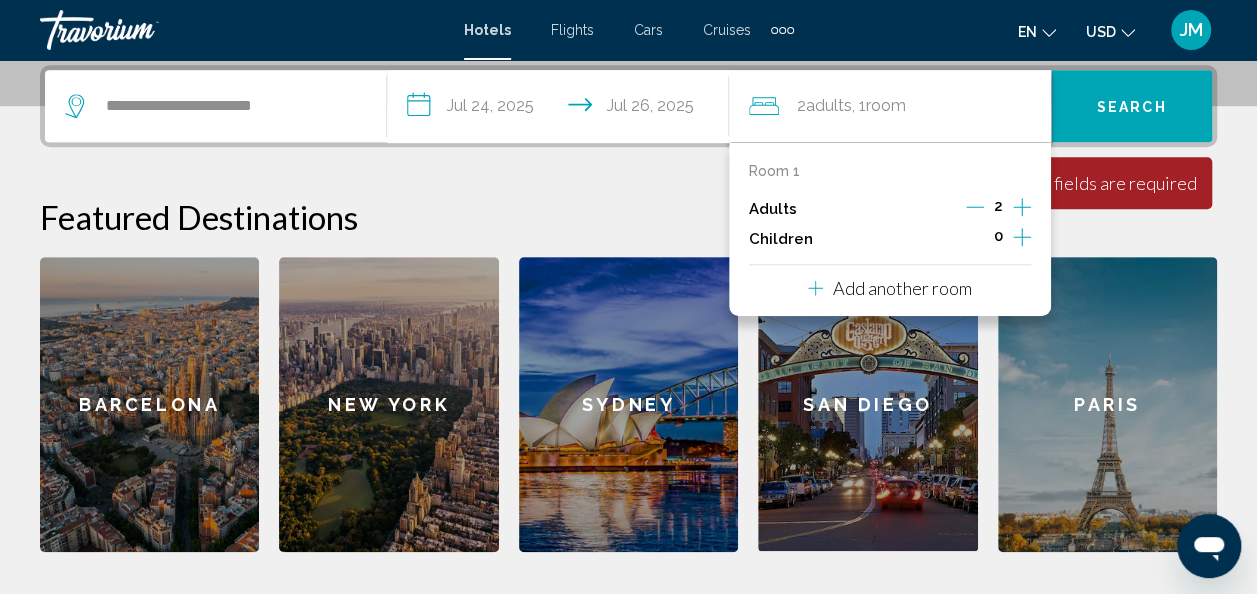 click at bounding box center (975, 207) 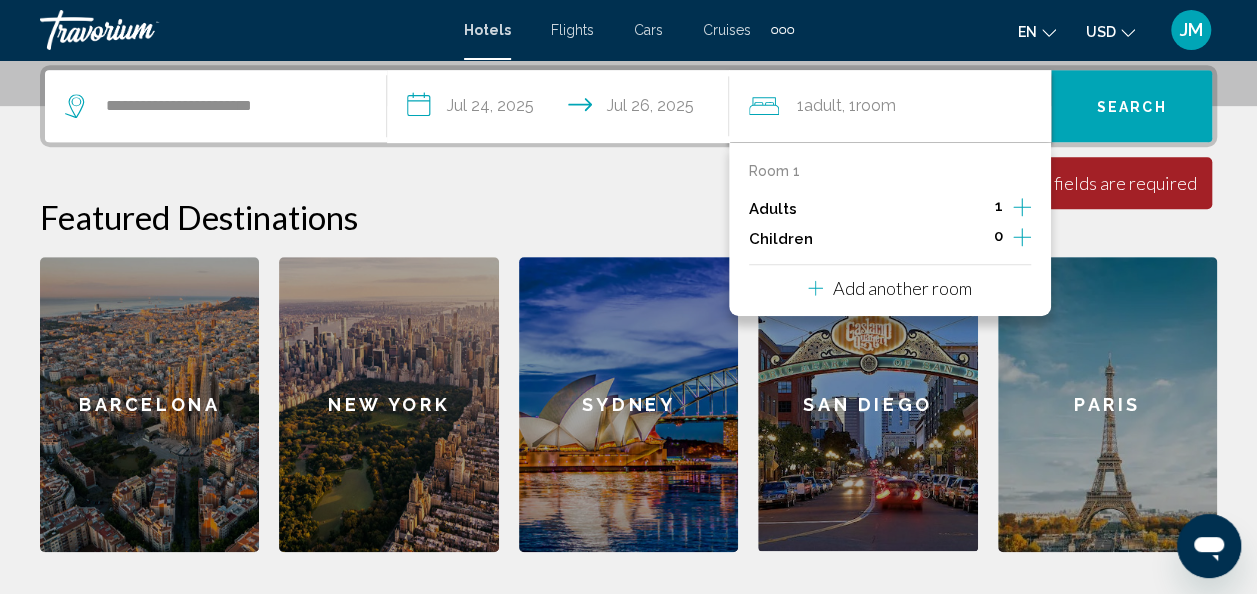 click at bounding box center [1022, 237] 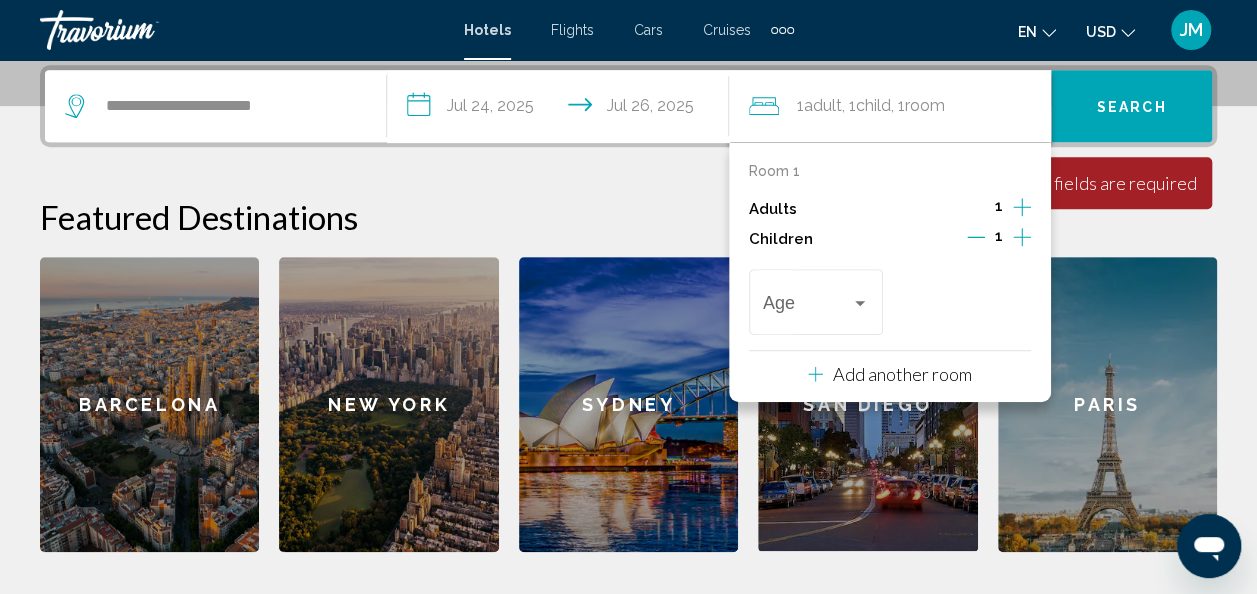 click on "Featured Destinations  [CITY]   [CITY]   [CITY]   [CITY]   [CITY]
[CITY]   [CITY]   [CITY]   [CITY]   [CITY]" at bounding box center (628, 374) 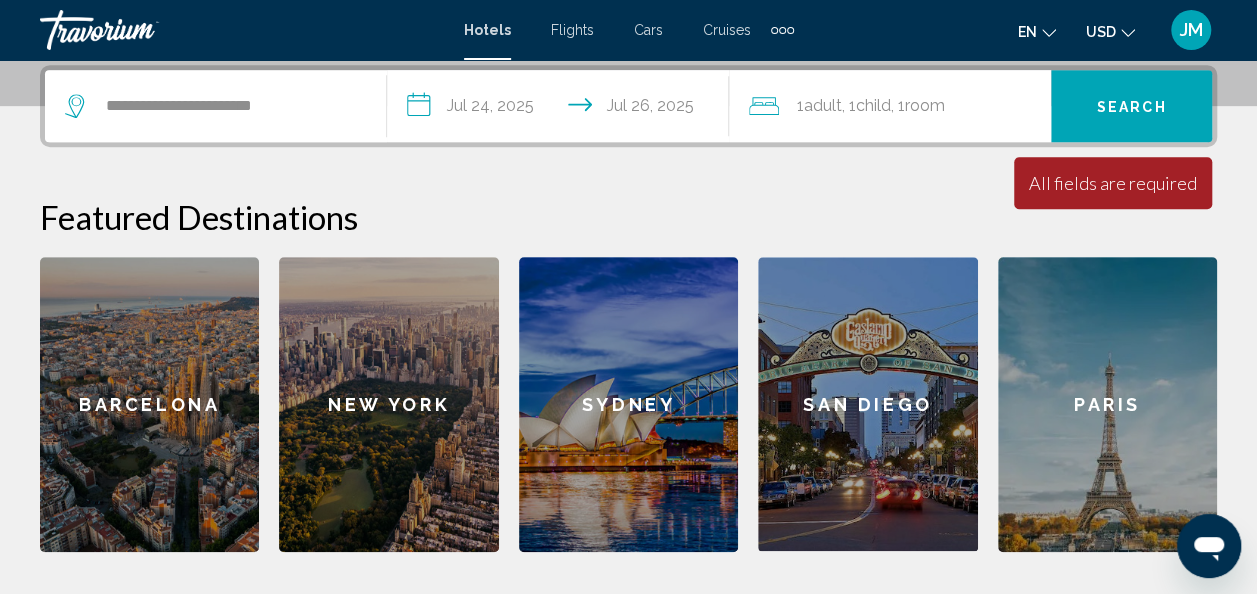 click on "Search" at bounding box center [1132, 105] 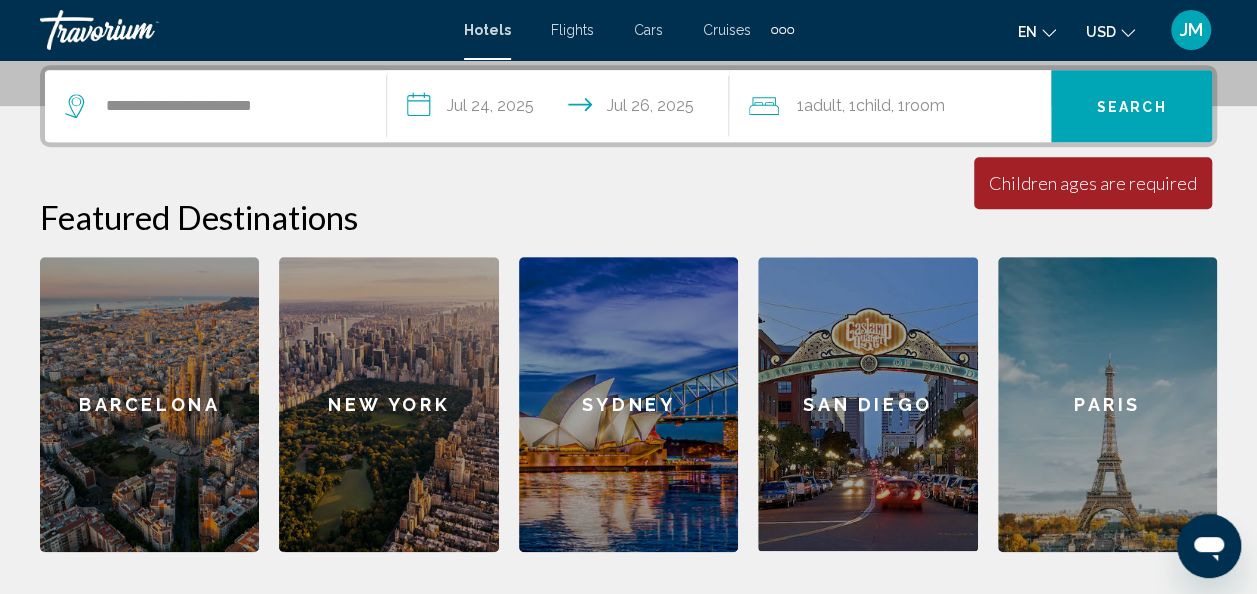 click on "Search" at bounding box center [1132, 107] 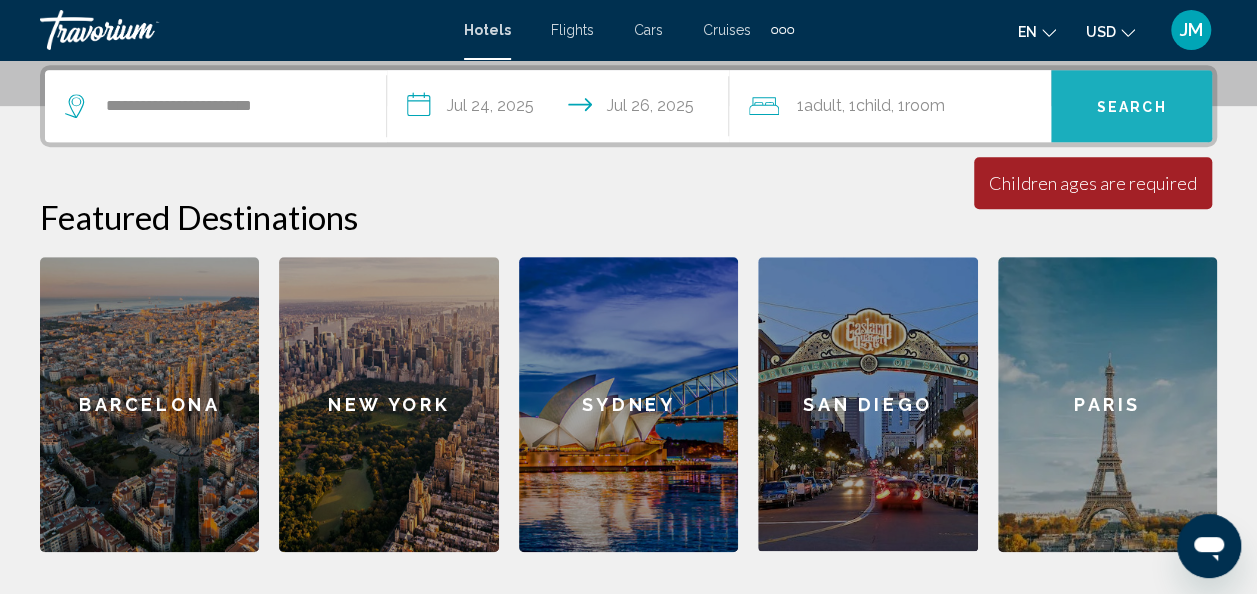 click on "Search" at bounding box center [1132, 107] 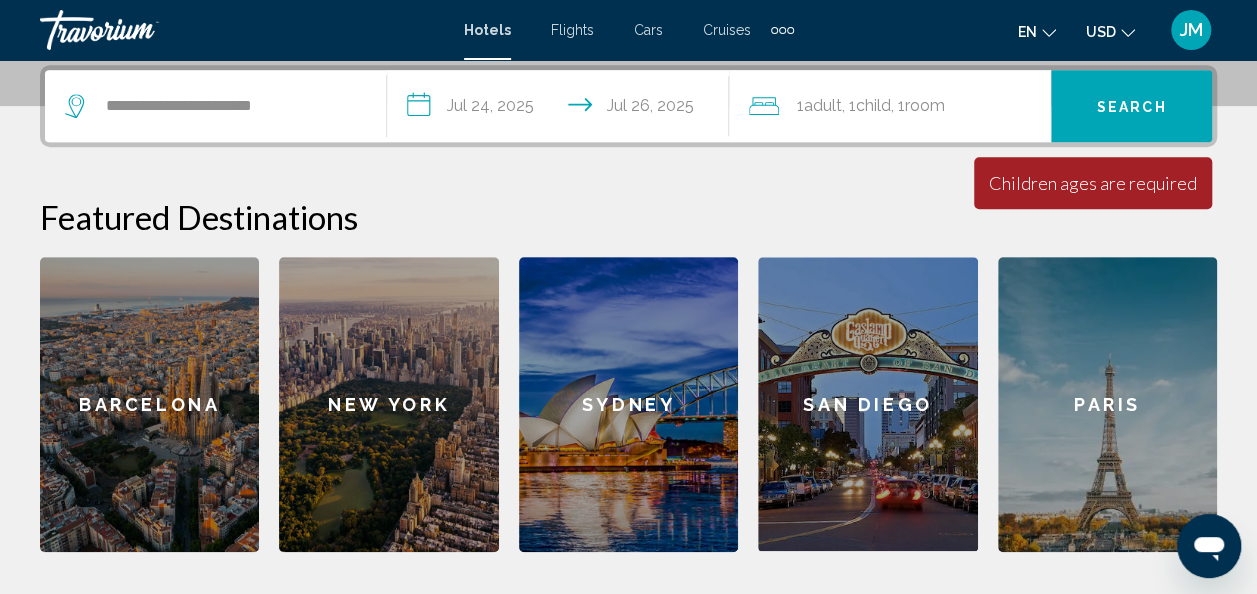 click on "Hotels" at bounding box center (487, 30) 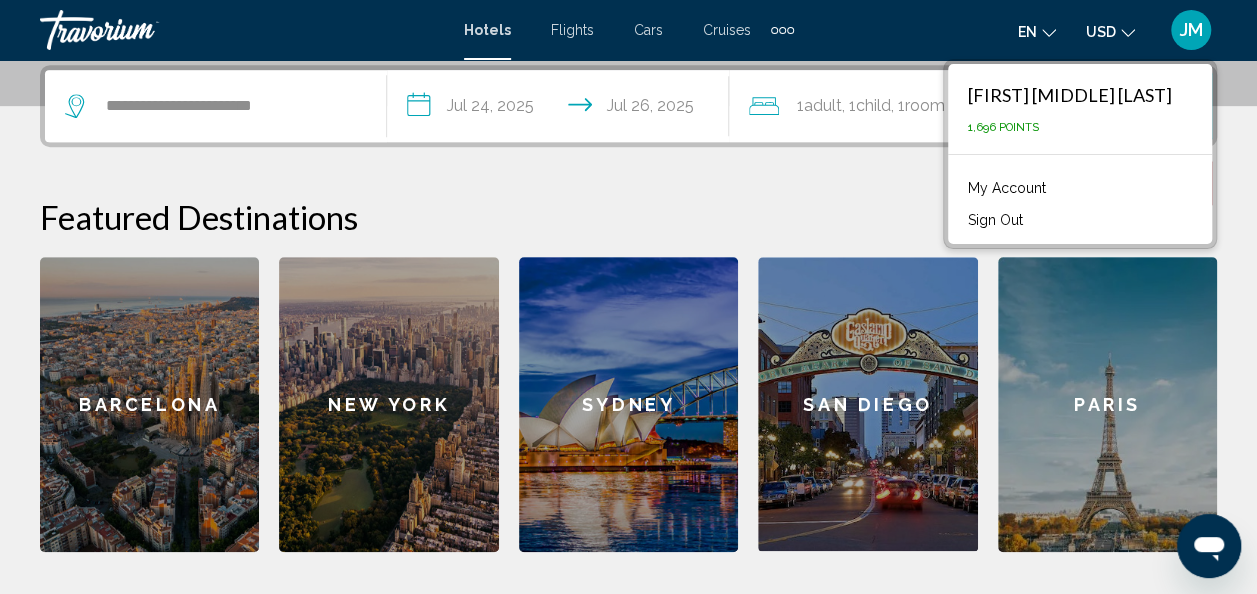 click on "Hotels" at bounding box center [487, 30] 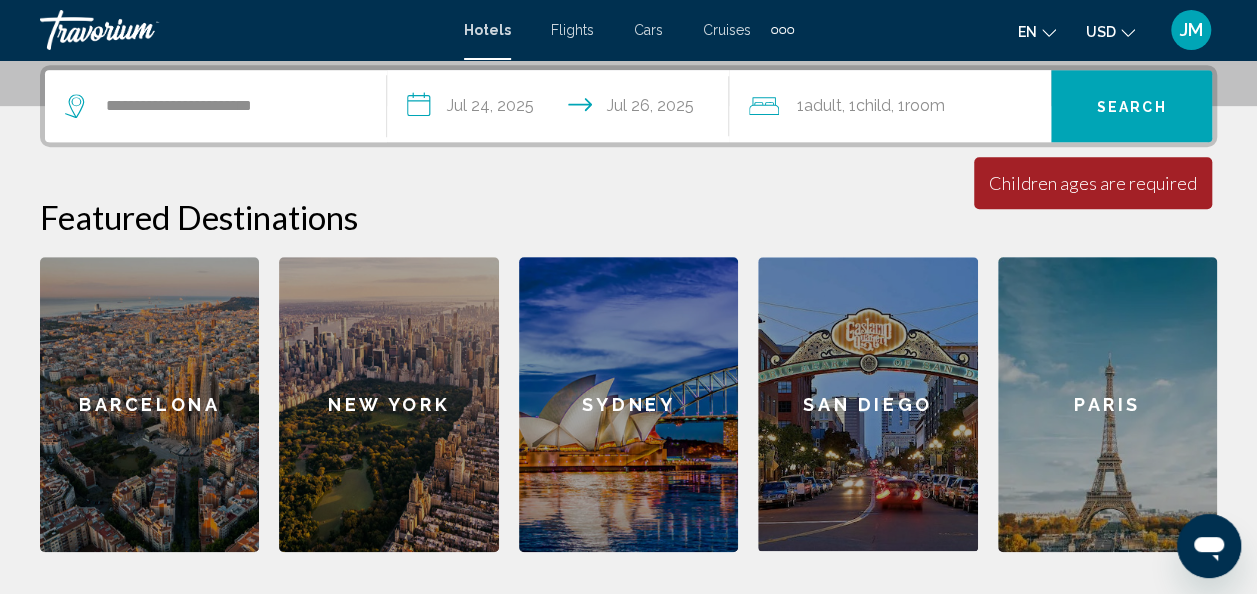 click on "Hotels" at bounding box center (487, 30) 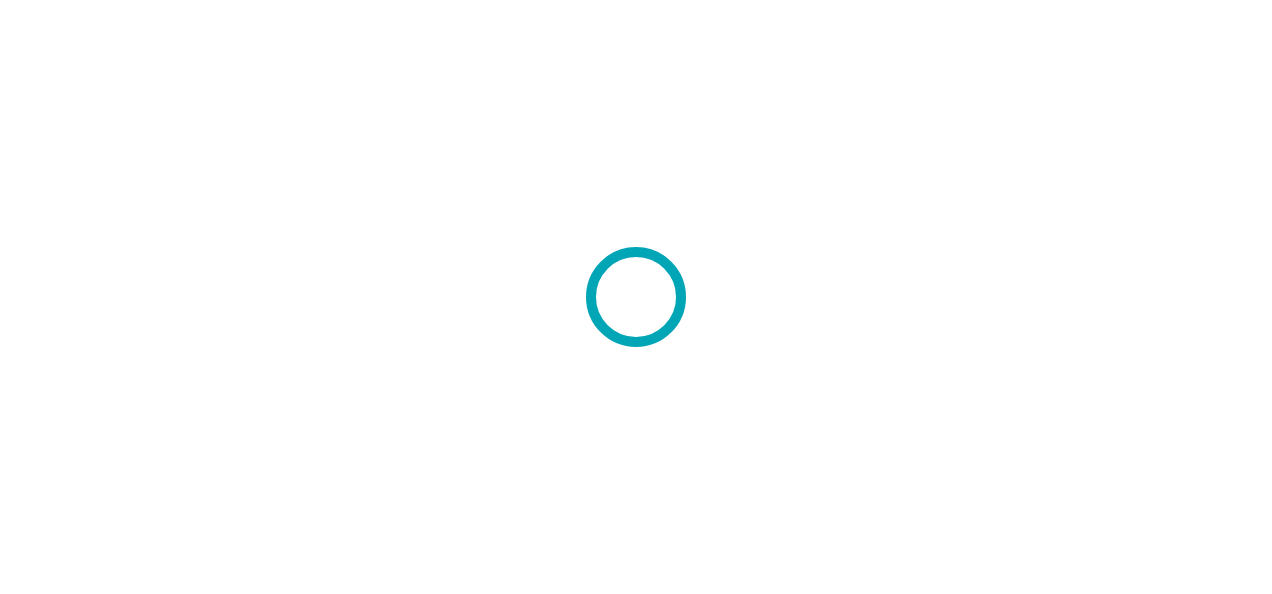 scroll, scrollTop: 0, scrollLeft: 0, axis: both 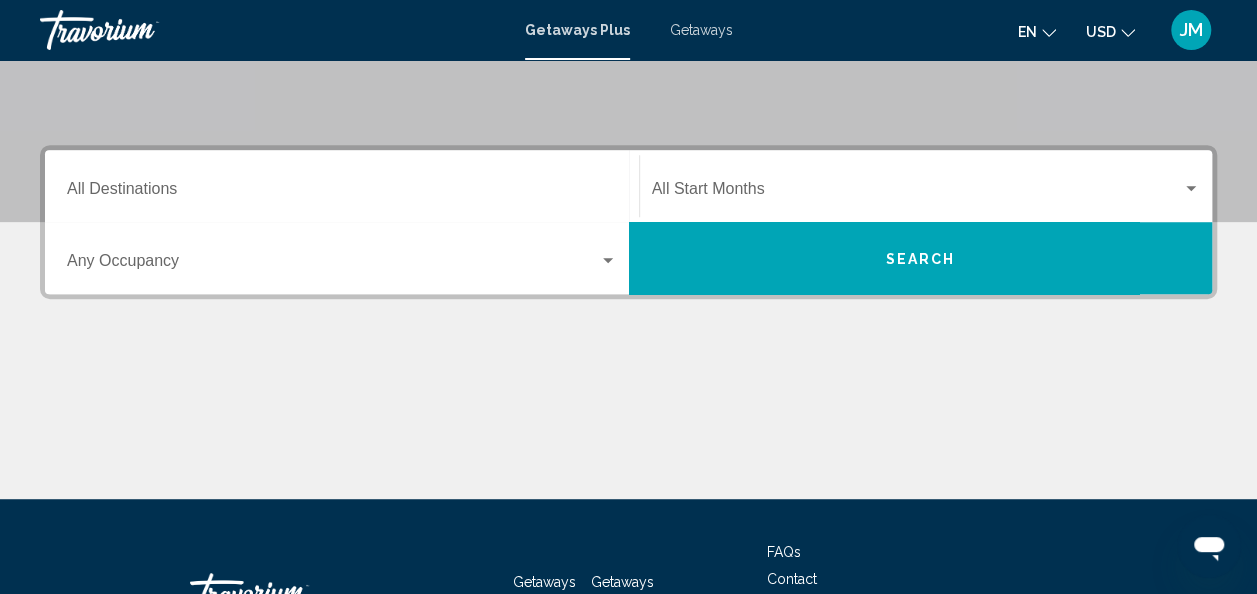 click on "Destination All Destinations" at bounding box center (342, 193) 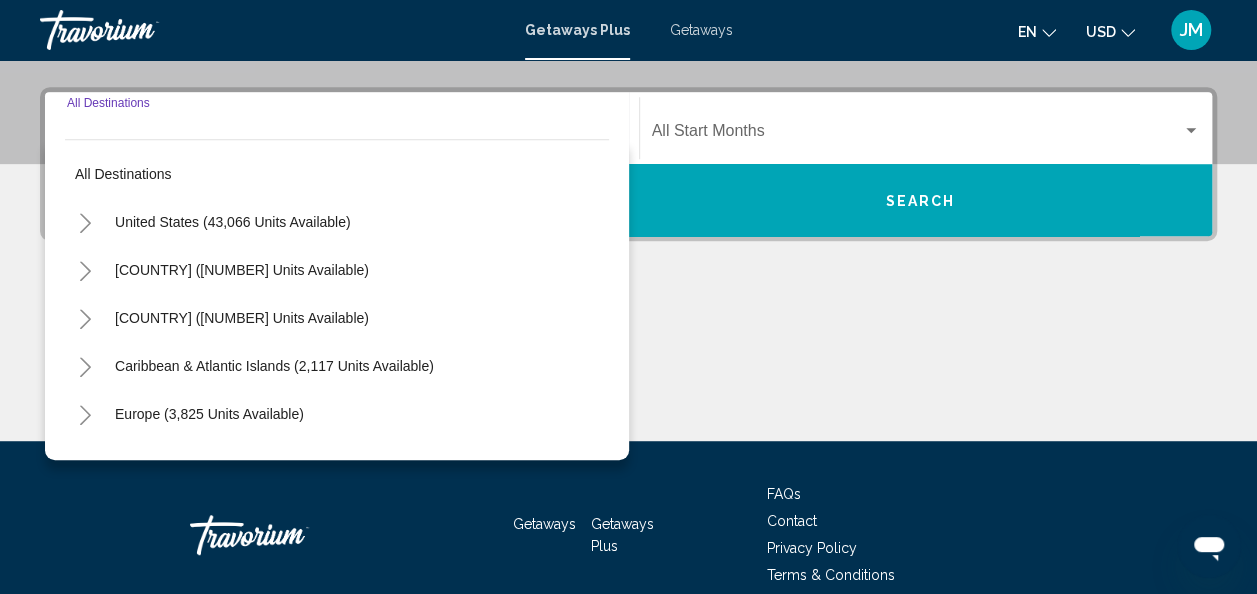 scroll, scrollTop: 458, scrollLeft: 0, axis: vertical 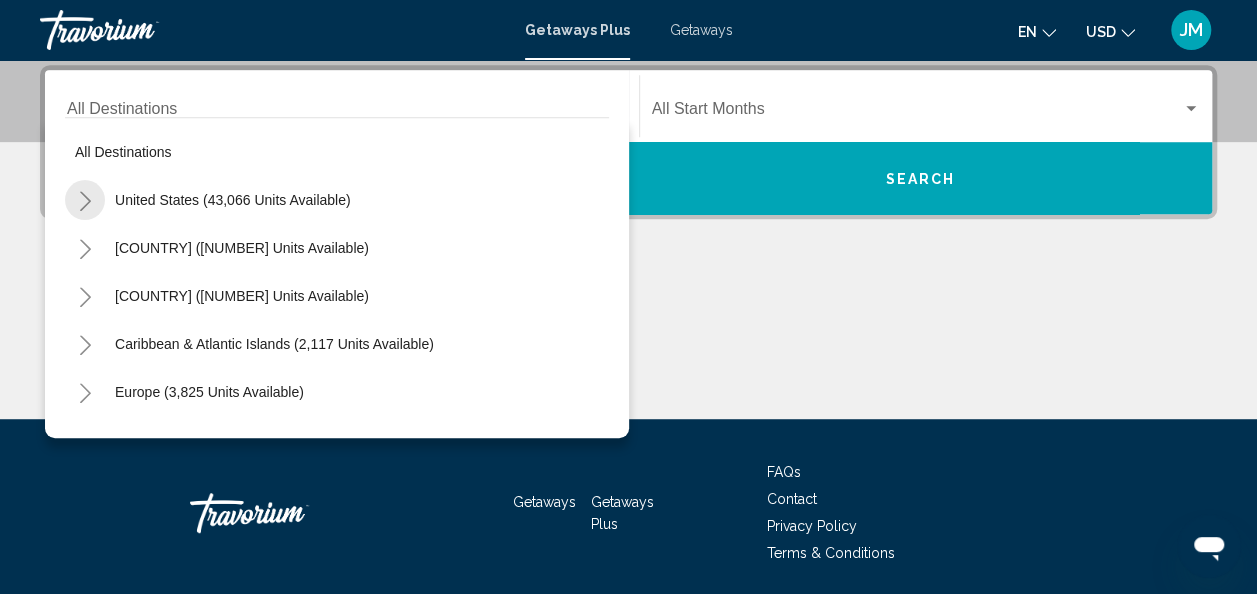 click at bounding box center (85, 201) 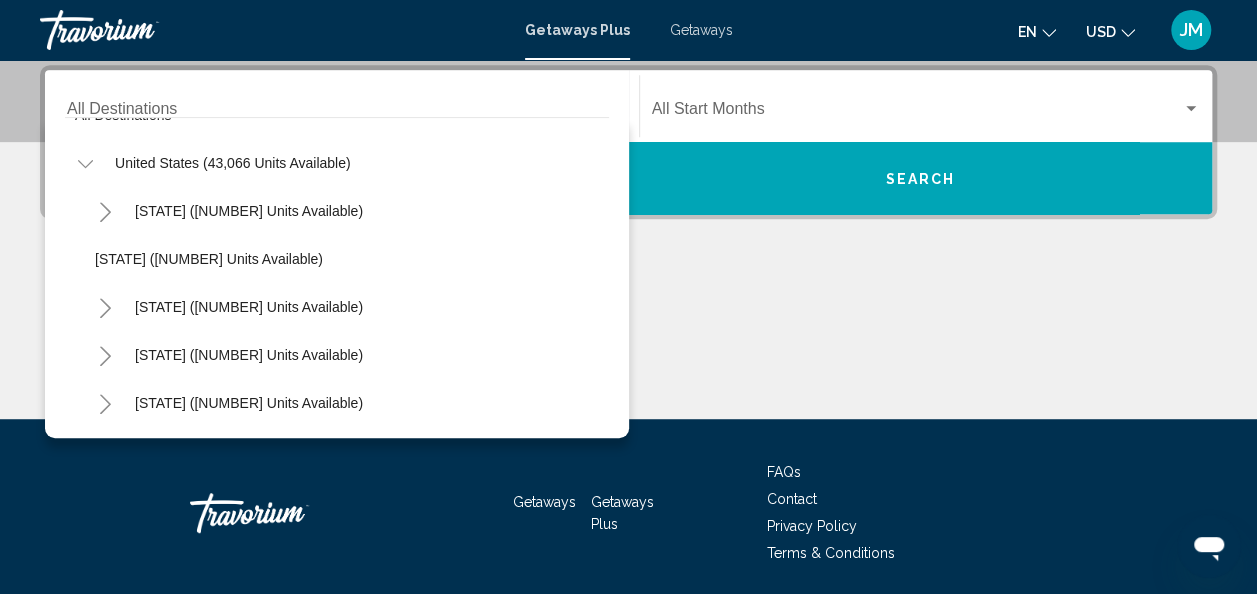 scroll, scrollTop: 180, scrollLeft: 0, axis: vertical 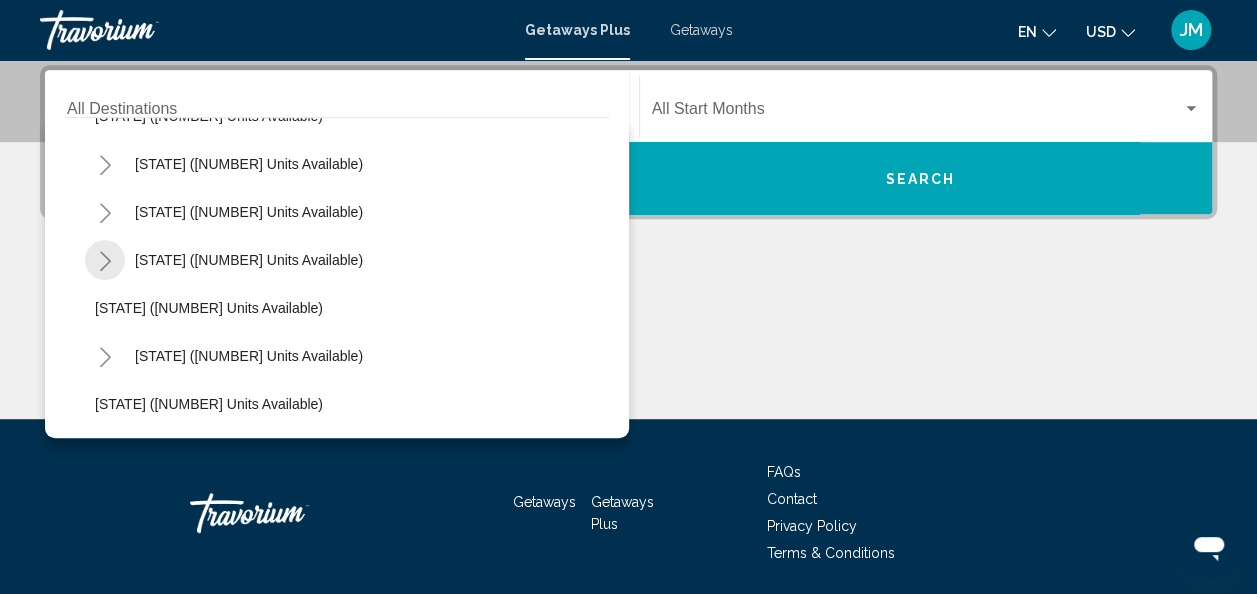 click at bounding box center (105, 261) 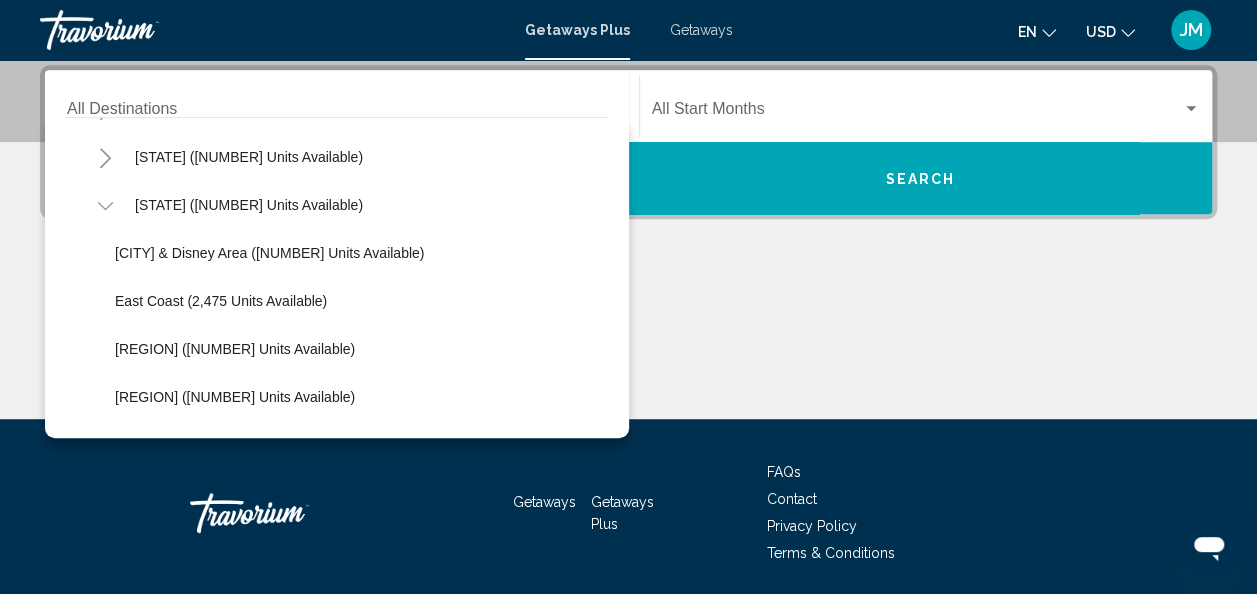 scroll, scrollTop: 228, scrollLeft: 0, axis: vertical 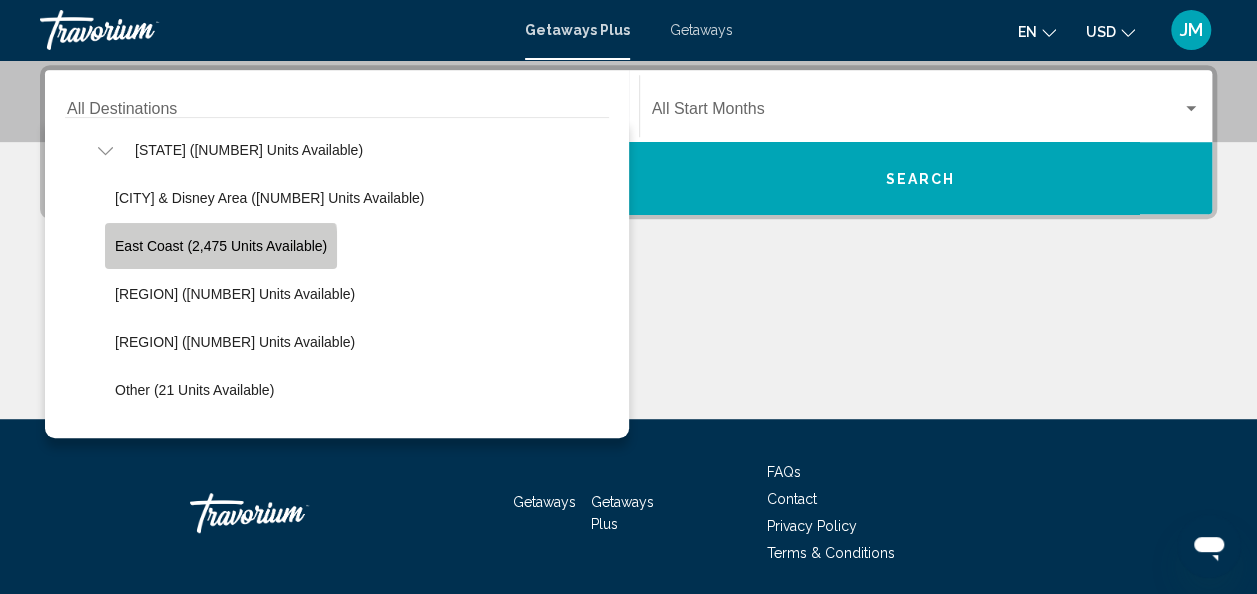 click on "East Coast (2,475 units available)" at bounding box center (221, 246) 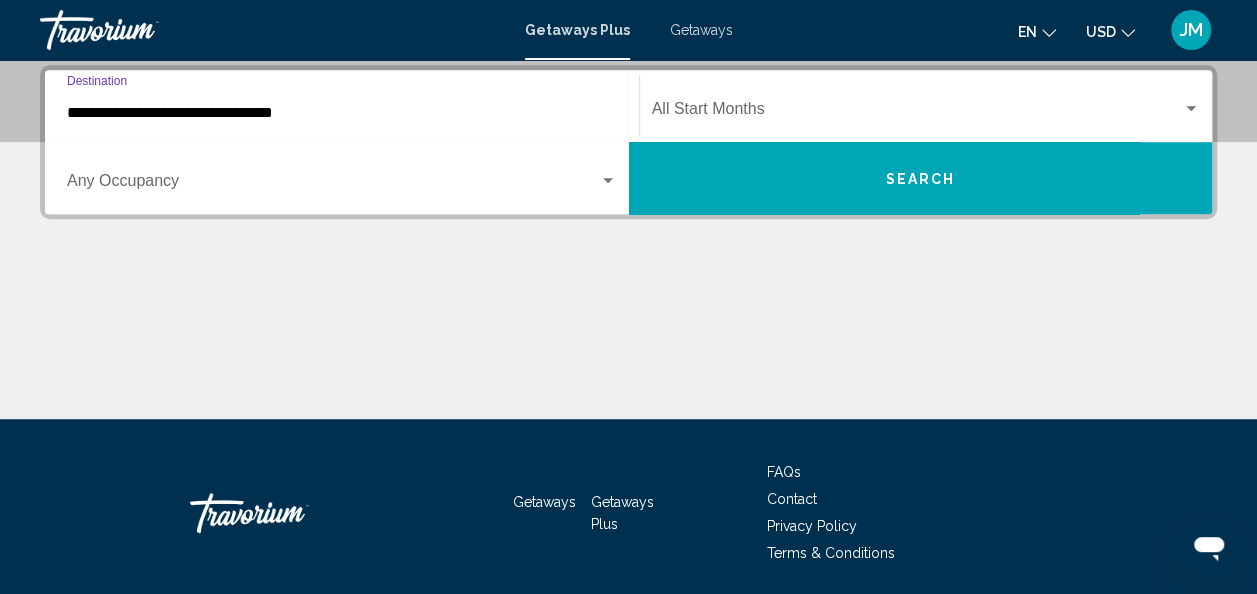 click on "Search" at bounding box center (921, 178) 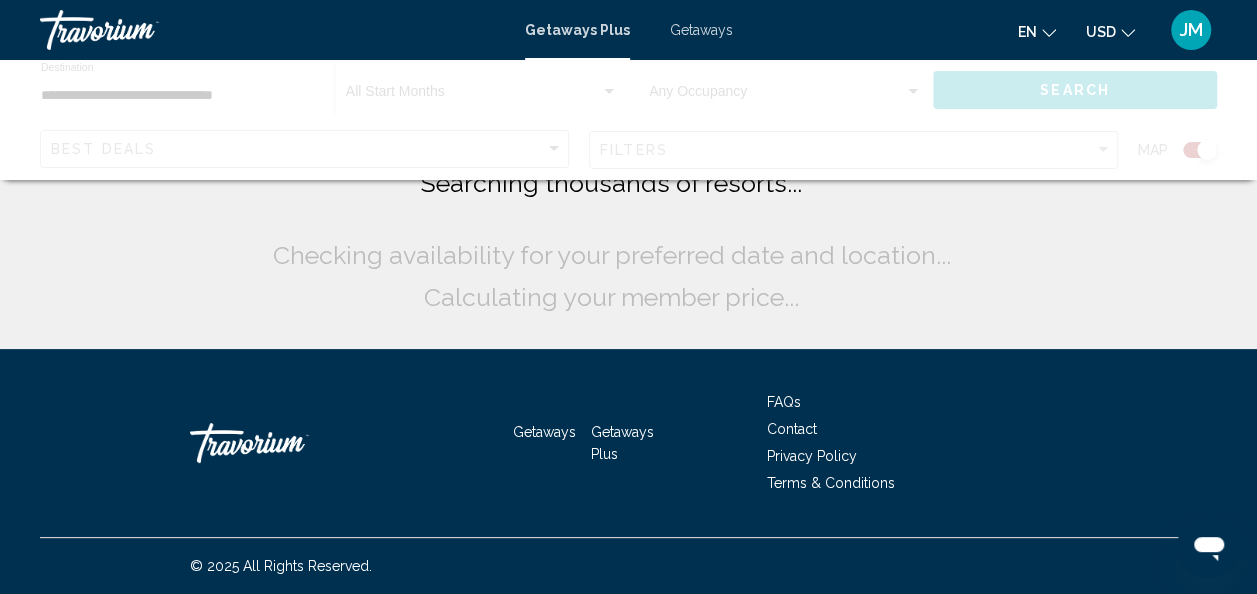 scroll, scrollTop: 0, scrollLeft: 0, axis: both 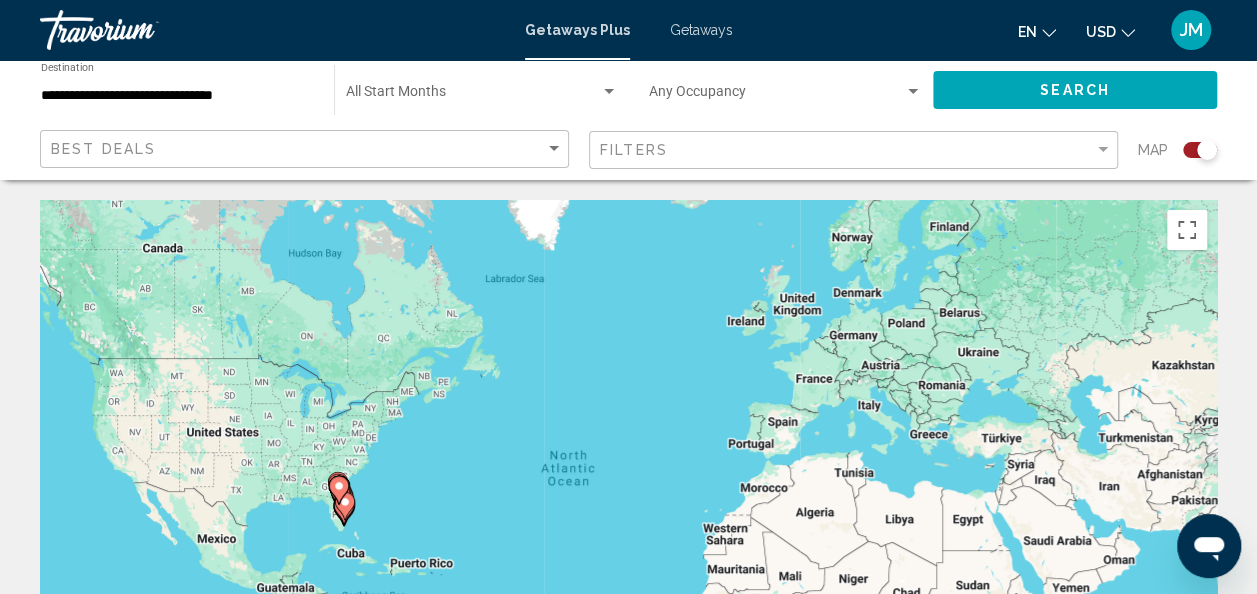 click on "Getaways" at bounding box center [701, 30] 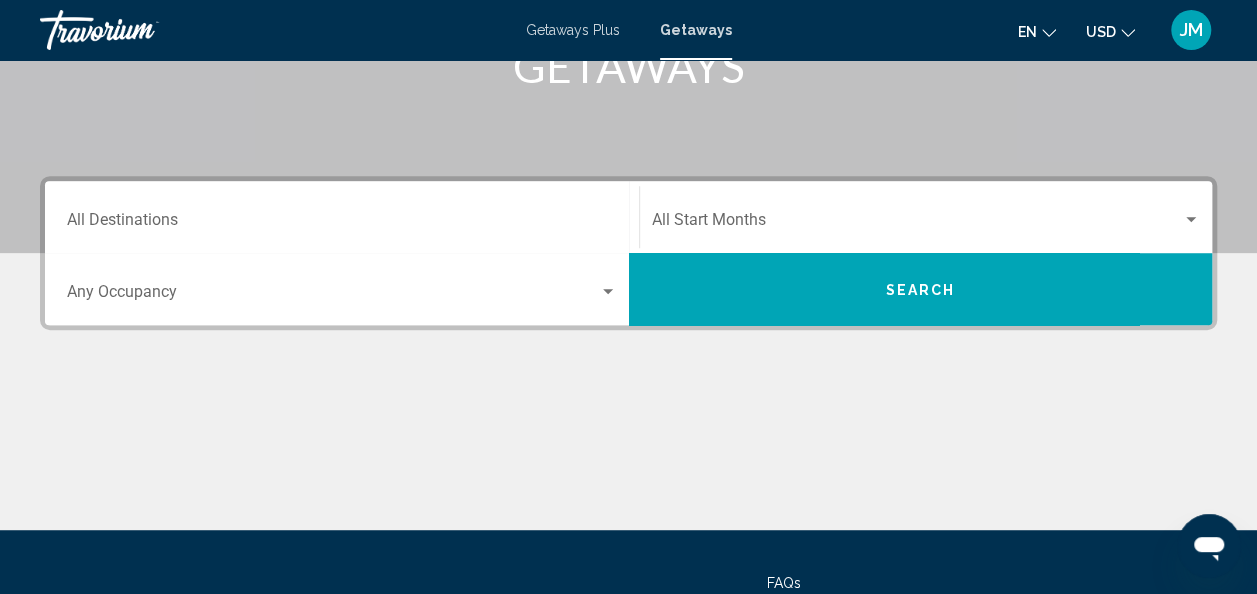 scroll, scrollTop: 0, scrollLeft: 0, axis: both 